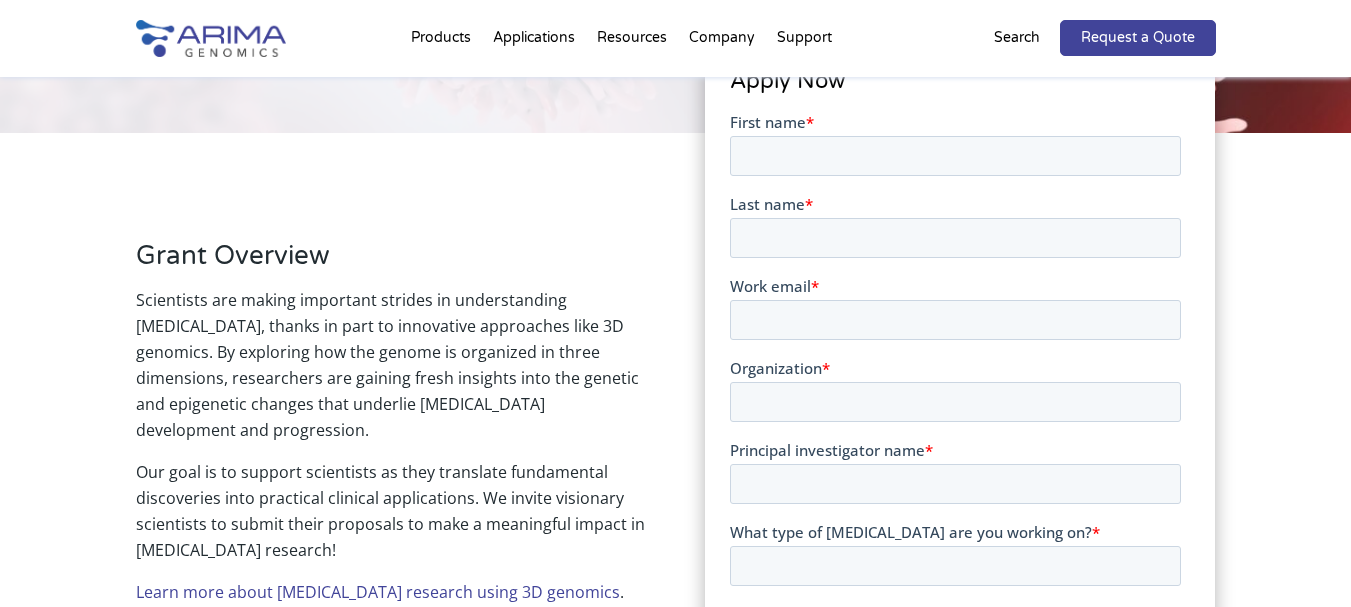scroll, scrollTop: 0, scrollLeft: 0, axis: both 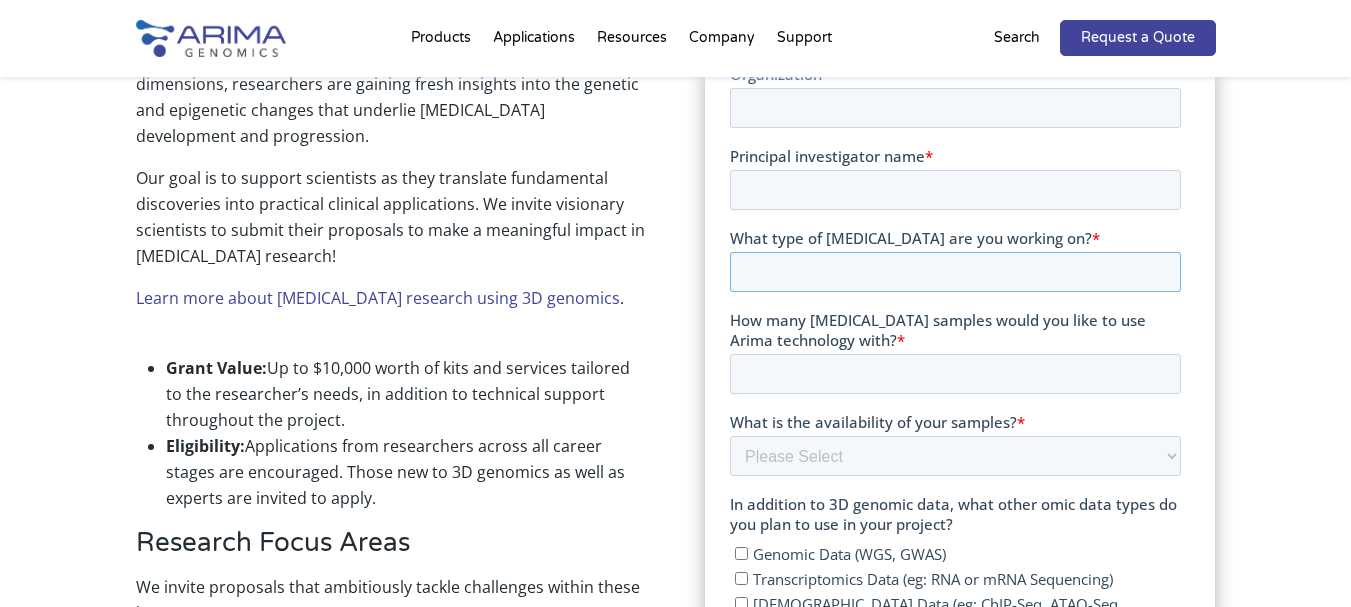 click on "What type of cancer are you working on?  *" at bounding box center (955, 272) 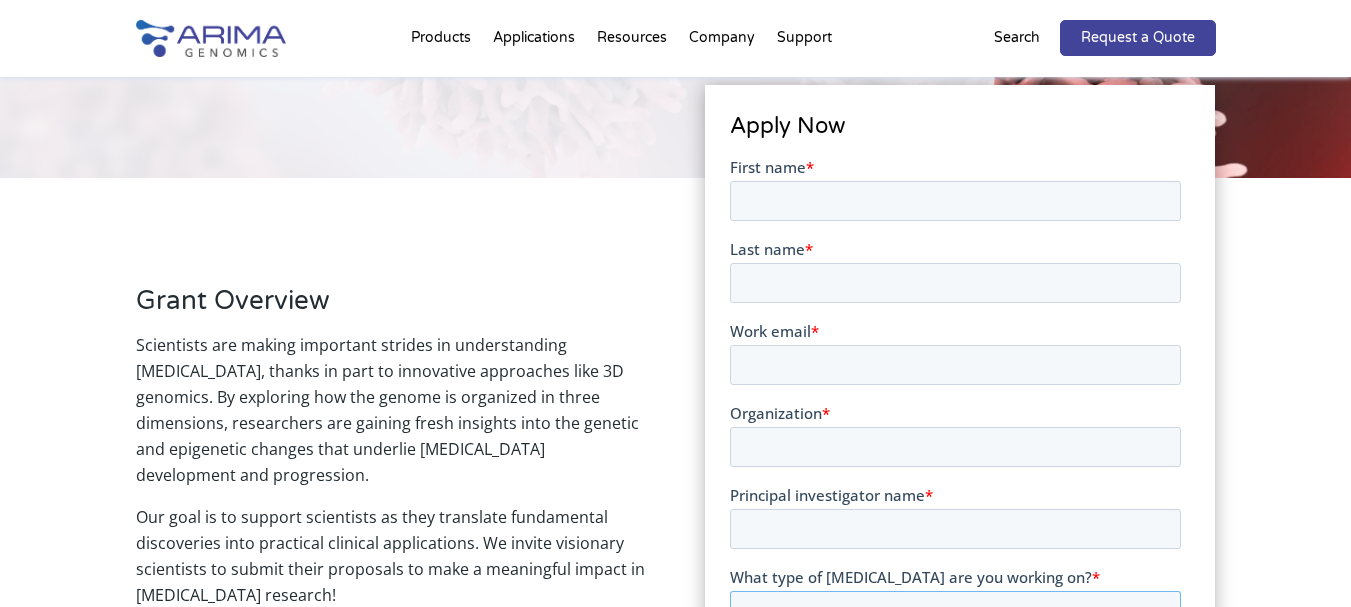 scroll, scrollTop: 381, scrollLeft: 0, axis: vertical 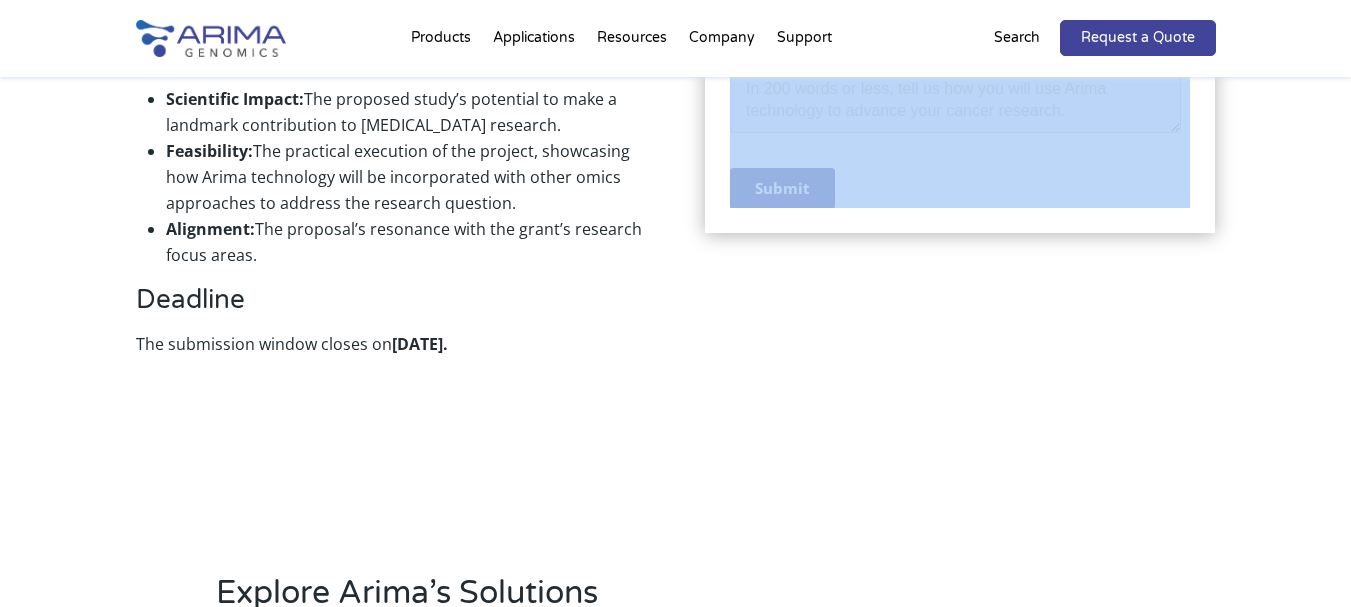 drag, startPoint x: 738, startPoint y: 122, endPoint x: 907, endPoint y: 238, distance: 204.98048 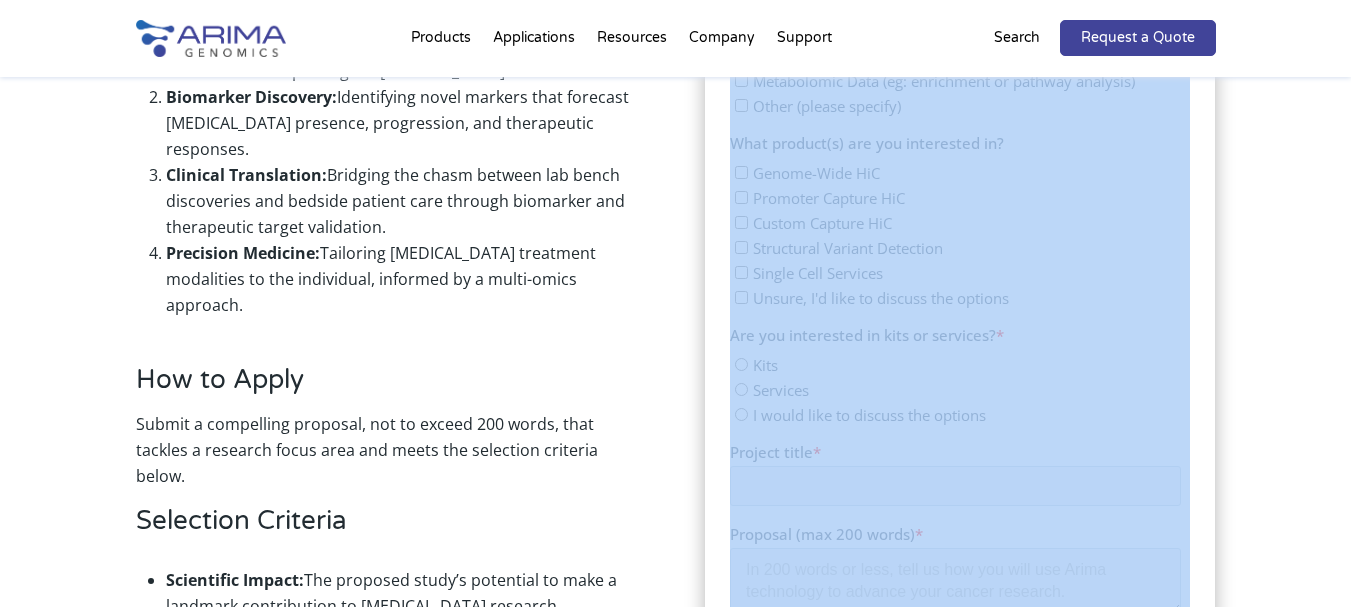 scroll, scrollTop: 1671, scrollLeft: 0, axis: vertical 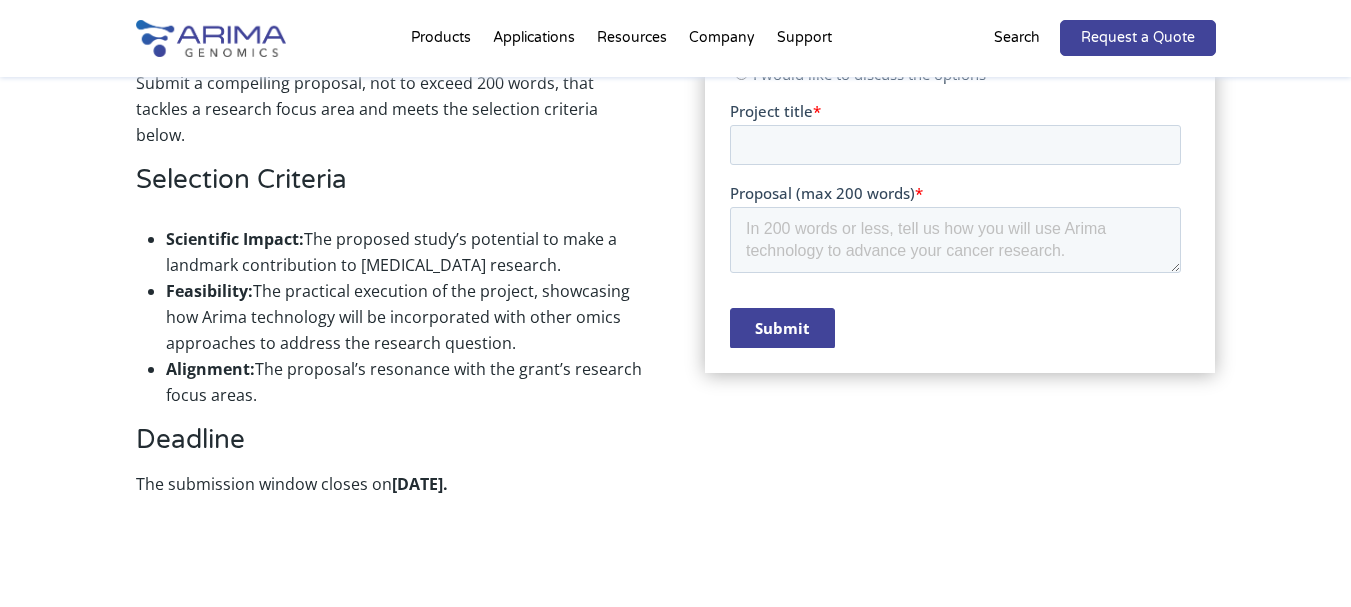 click on "First name * Last name * Work email * Organization * Principal investigator name * What type of cancer are you working on?  * Please complete this required field. How many cancer samples would you like to use Arima technology with? * What is the availability of your samples? * Please Select Currently ready for use Will be ready within 2 months Will take longer than 2 months to acquire In addition to 3D genomic data, what other omic data types do you plan to use in your project? Genomic Data (WGS, GWAS) Transcriptomics Data (eg: RNA or mRNA Sequencing) Epigenomic Data (eg: ChIP-Seq, ATAQ-Seq, Methylation) Proteomic Data (eg: Pathways, Protein abundance) Metabolomic Data (eg: enrichment or pathway analysis) Other (please specify) What product(s) are you interested in? Genome-Wide HiC Promoter Capture HiC Custom Capture HiC Structural Variant Detection Single Cell Services Unsure, I'd like to discuss the options Are you interested in kits or services? * Kits Services I would like to discuss the options * *" at bounding box center (955, -383) 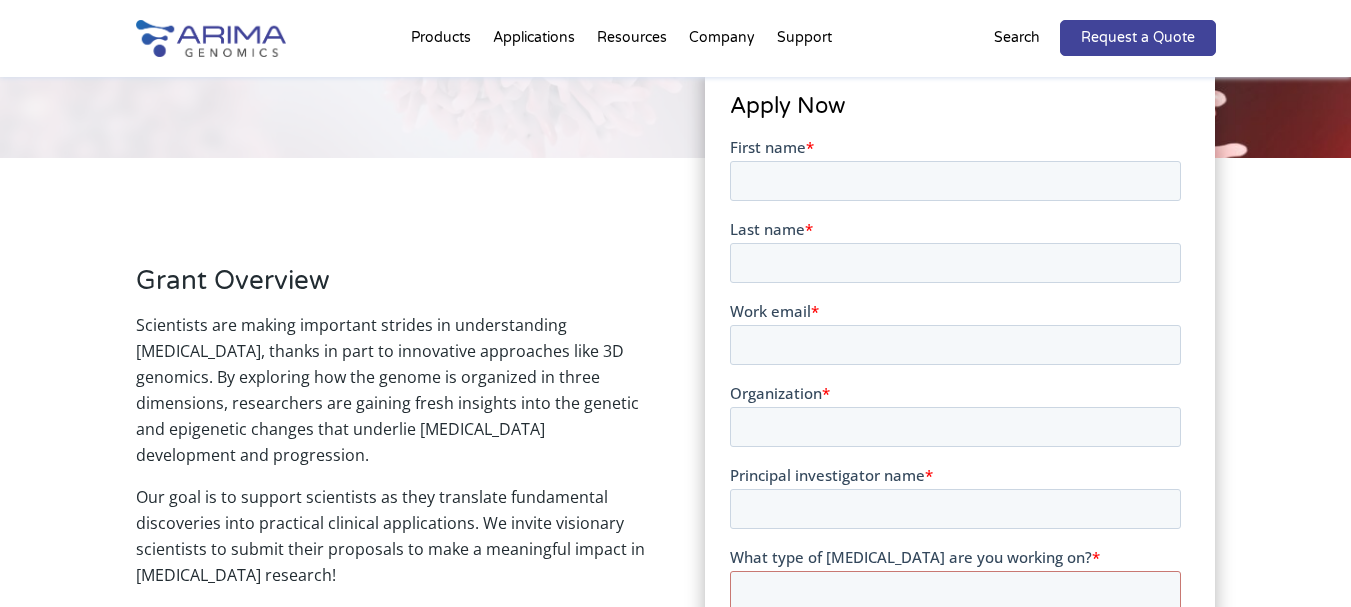 scroll, scrollTop: 371, scrollLeft: 0, axis: vertical 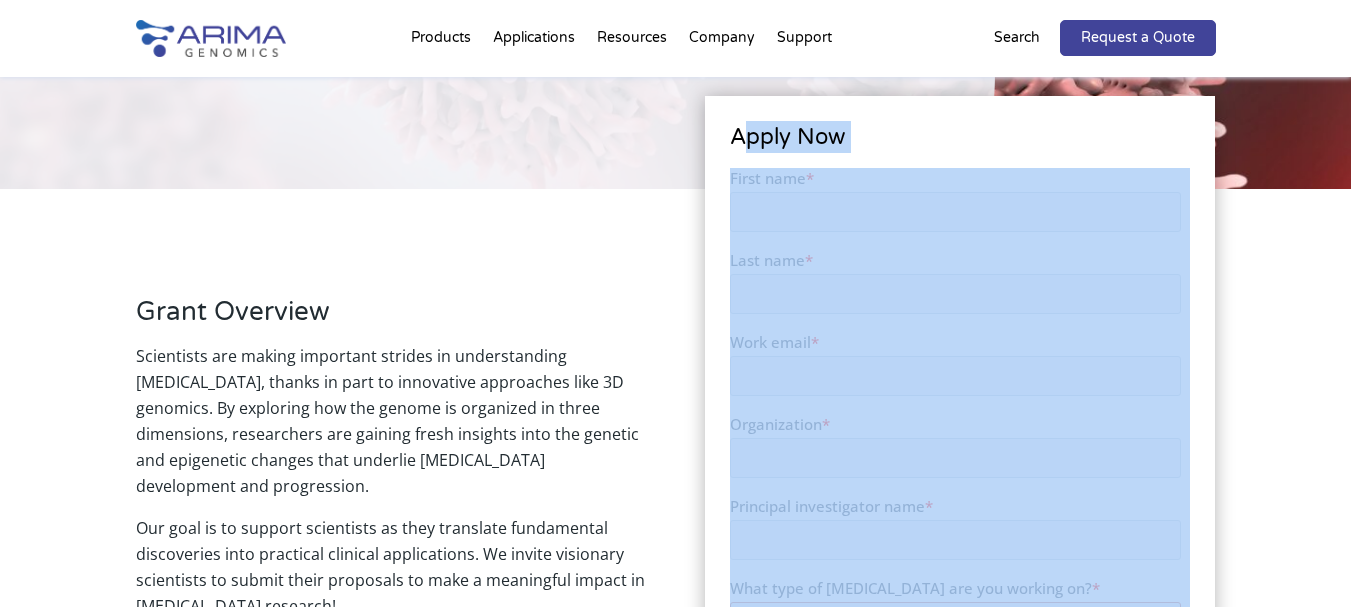 drag, startPoint x: 1473, startPoint y: 297, endPoint x: 893, endPoint y: 341, distance: 581.66656 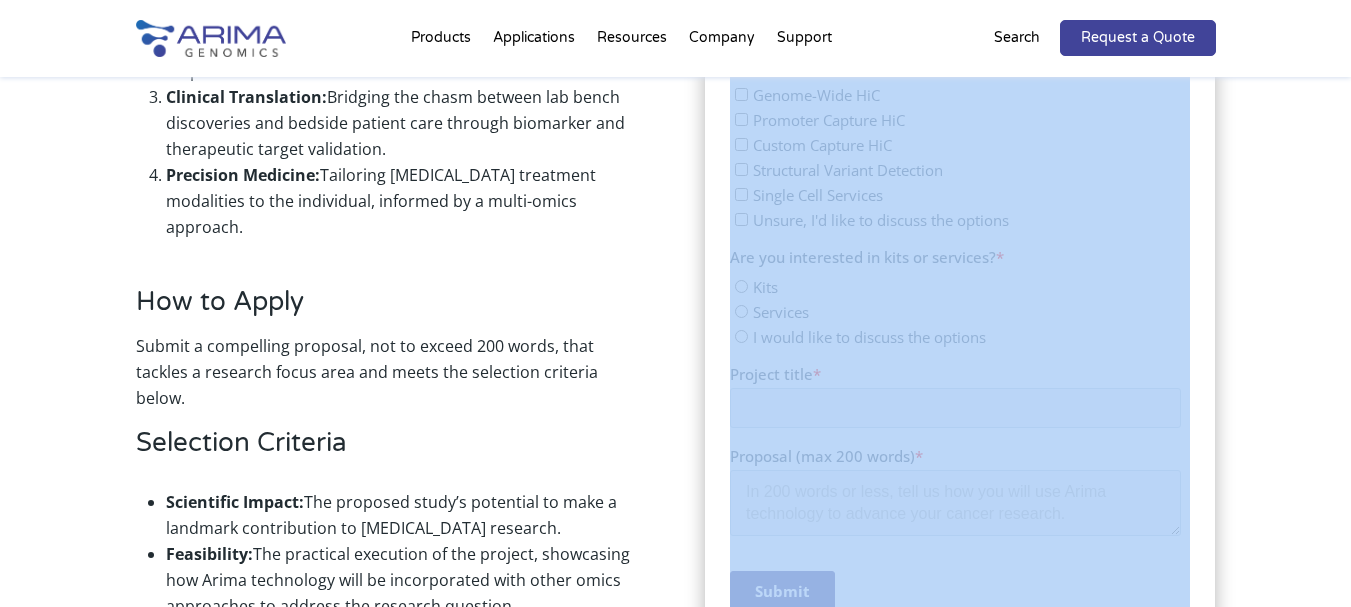 scroll, scrollTop: 1731, scrollLeft: 0, axis: vertical 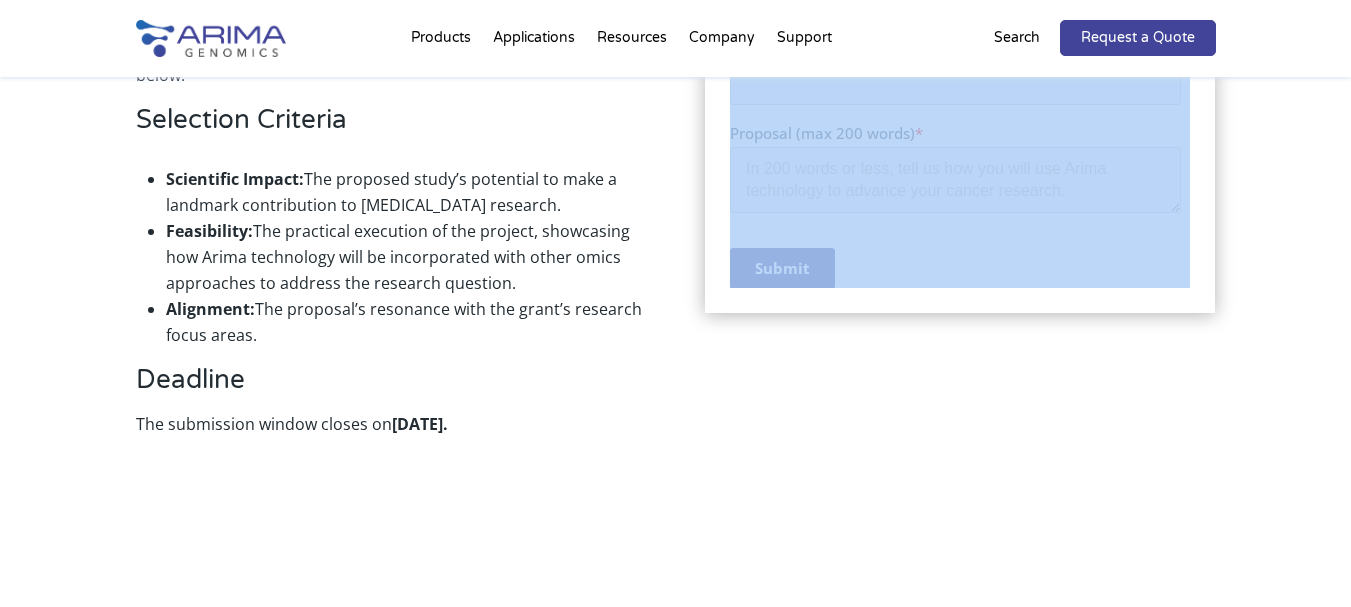 drag, startPoint x: 731, startPoint y: 132, endPoint x: 646, endPoint y: 573, distance: 449.1169 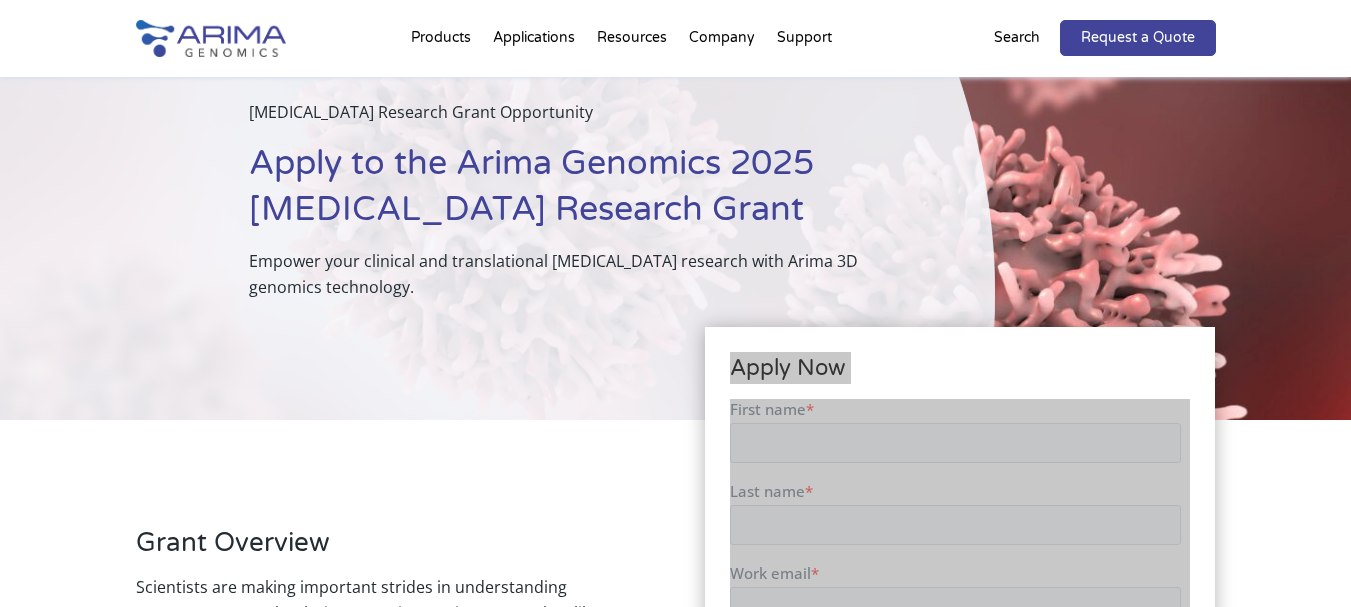 scroll, scrollTop: 131, scrollLeft: 0, axis: vertical 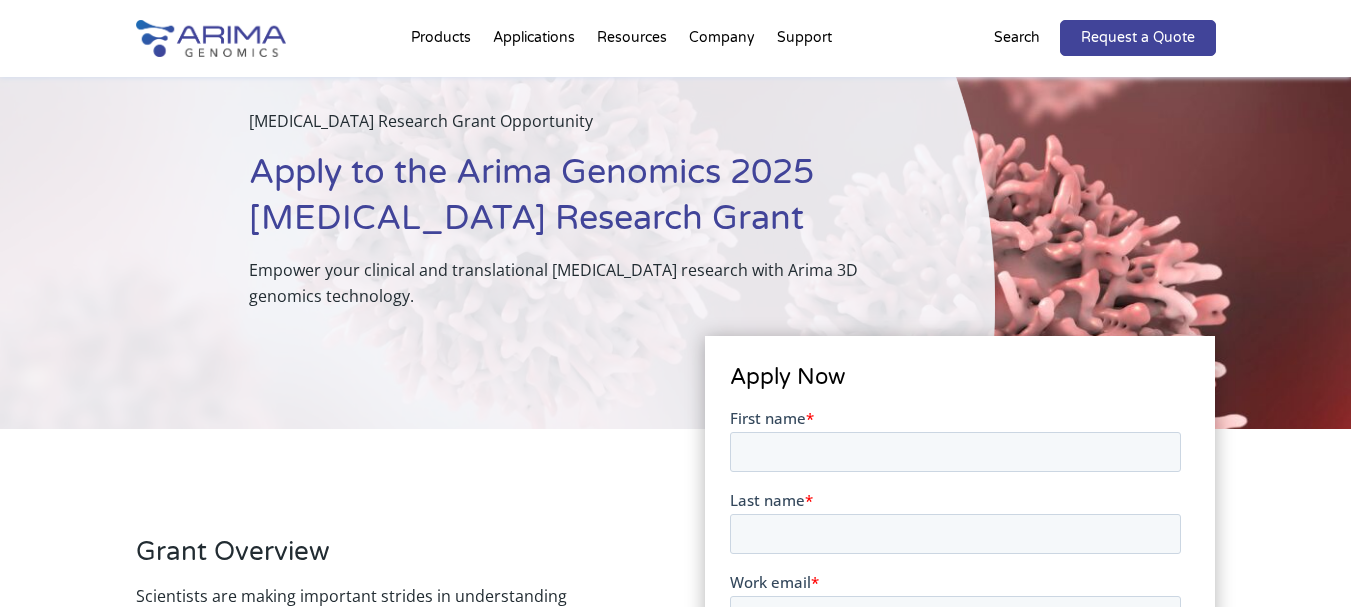 click on "Cancer Research Grant Opportunity Apply to the Arima Genomics 2025 Cancer Research Grant Empower your clinical and translational cancer research with Arima 3D genomics technology." at bounding box center (675, 208) 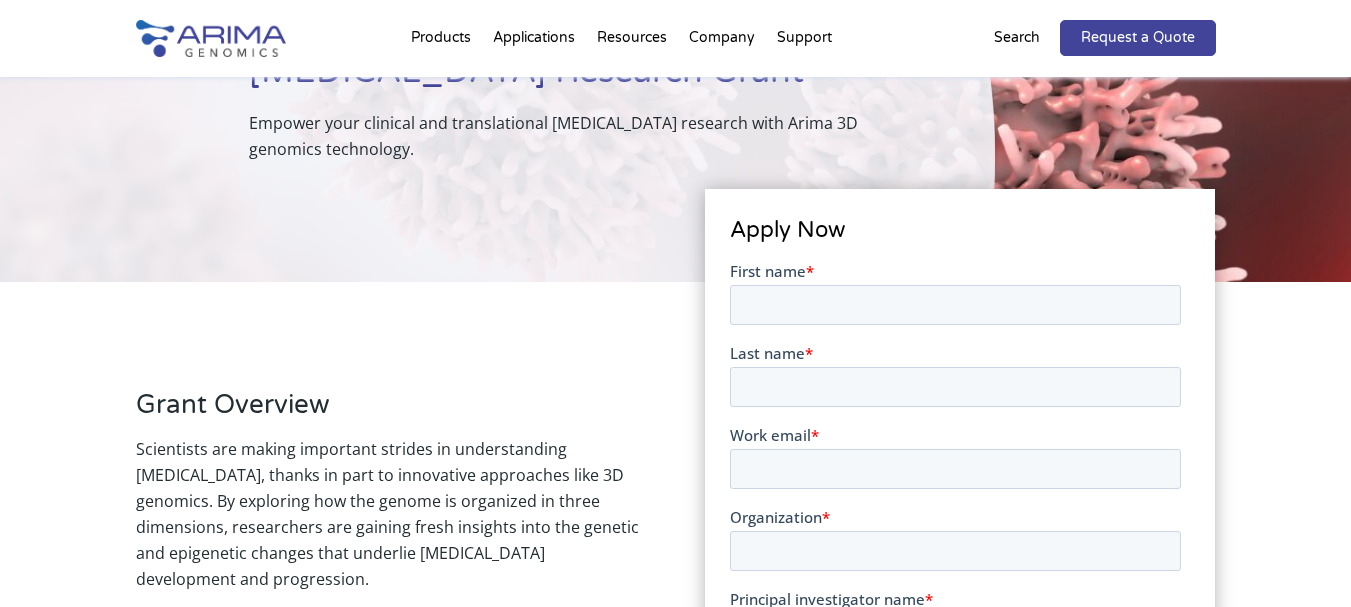 scroll, scrollTop: 391, scrollLeft: 0, axis: vertical 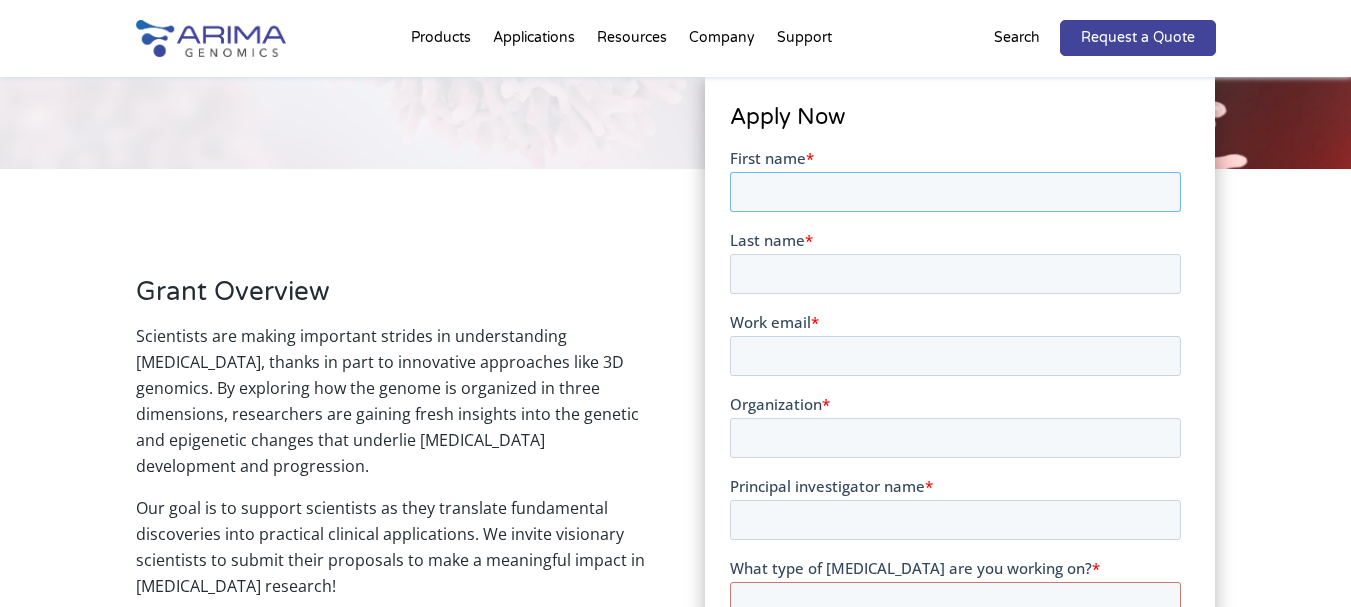 click on "First name *" at bounding box center (955, 191) 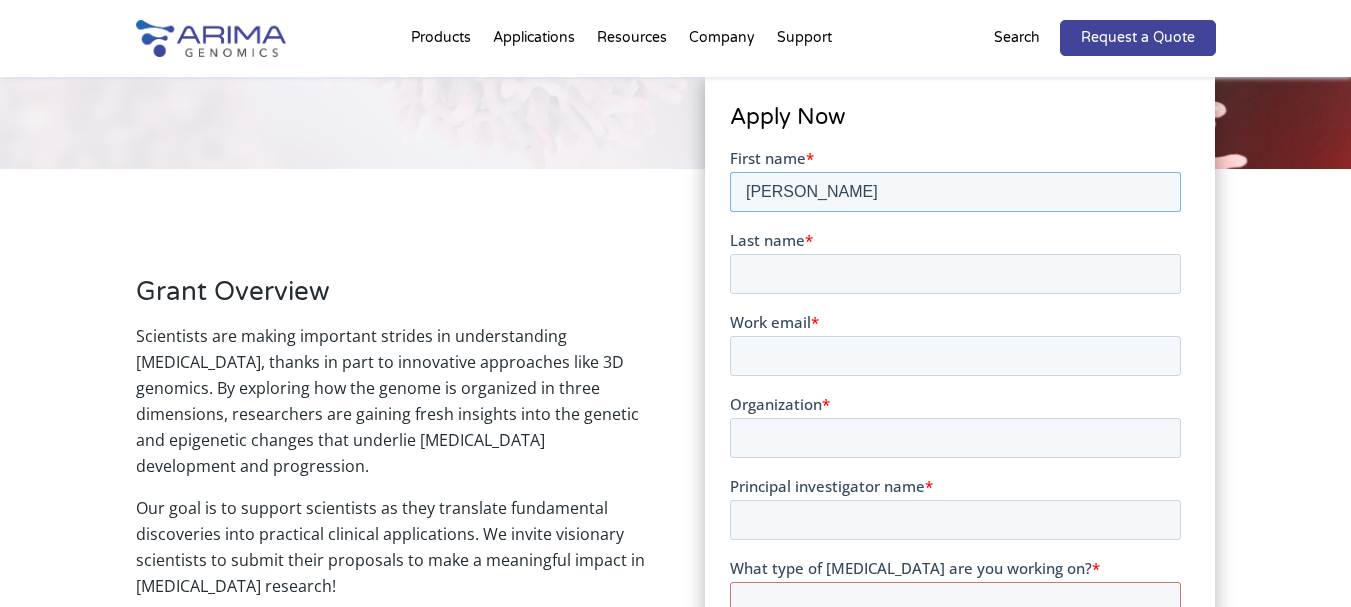 type on "Farshad" 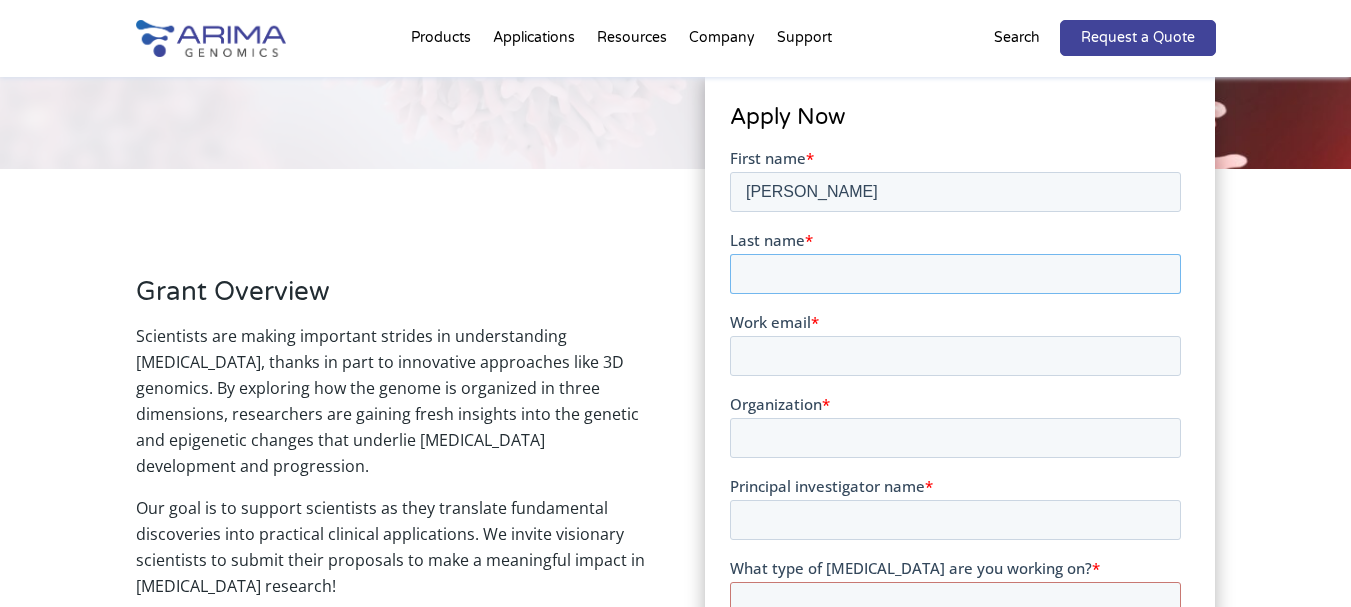 click on "Last name *" at bounding box center (955, 273) 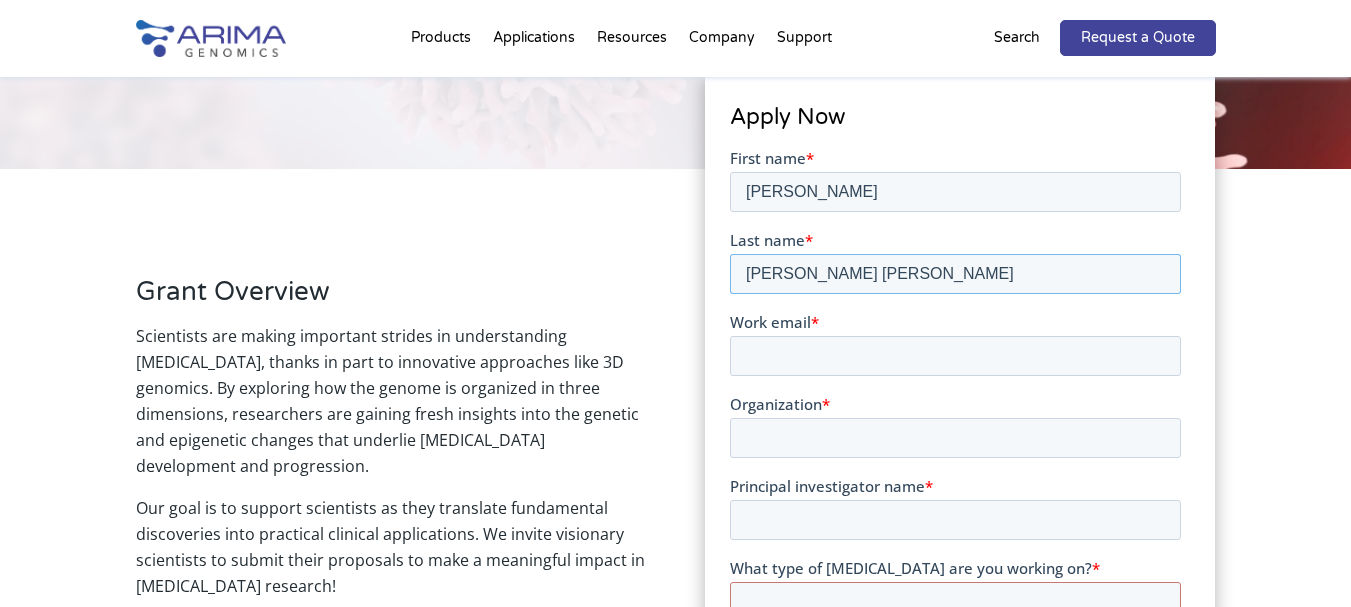 type on "Moradi Kashkooli" 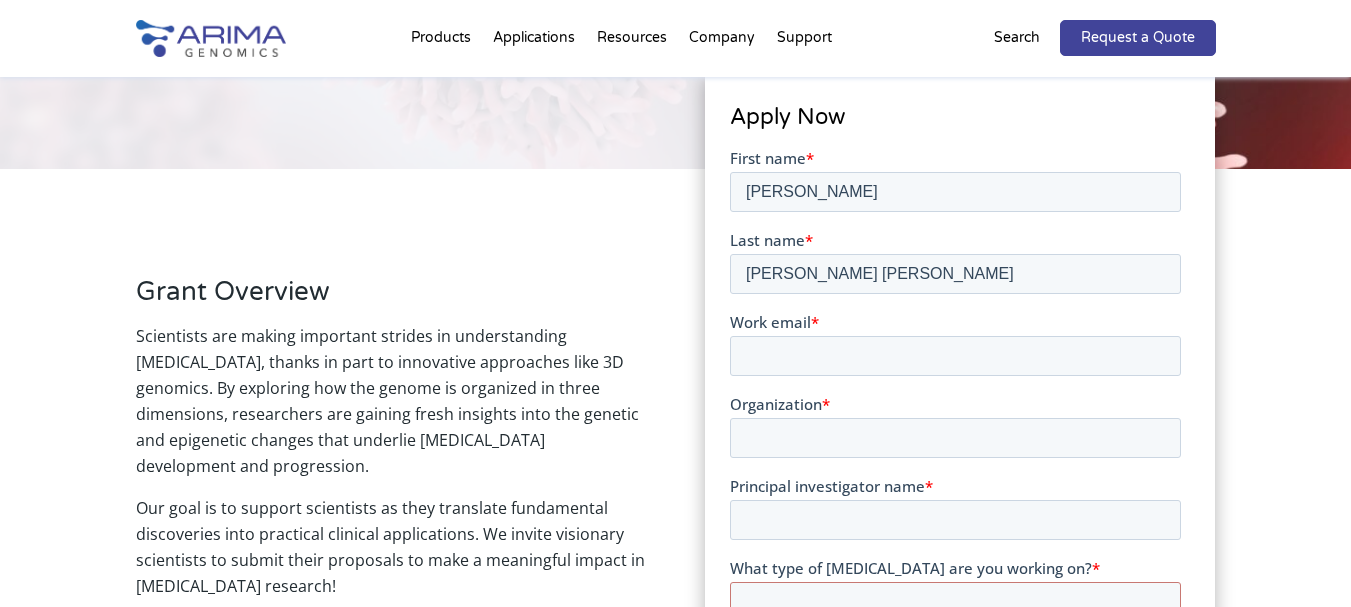 click on "First name * Farshad Last name * Moradi Kashkooli Work email * Organization * Principal investigator name * What type of cancer are you working on?  * Please complete this required field. How many cancer samples would you like to use Arima technology with? * What is the availability of your samples? * Please Select Currently ready for use Will be ready within 2 months Will take longer than 2 months to acquire In addition to 3D genomic data, what other omic data types do you plan to use in your project? Genomic Data (WGS, GWAS) Transcriptomics Data (eg: RNA or mRNA Sequencing) Epigenomic Data (eg: ChIP-Seq, ATAQ-Seq, Methylation) Proteomic Data (eg: Pathways, Protein abundance) Metabolomic Data (eg: enrichment or pathway analysis) Other (please specify) What product(s) are you interested in? Genome-Wide HiC Promoter Capture HiC Custom Capture HiC Structural Variant Detection Single Cell Services Unsure, I'd like to discuss the options Are you interested in kits or services? * Kits Services Project title * *" at bounding box center [955, 896] 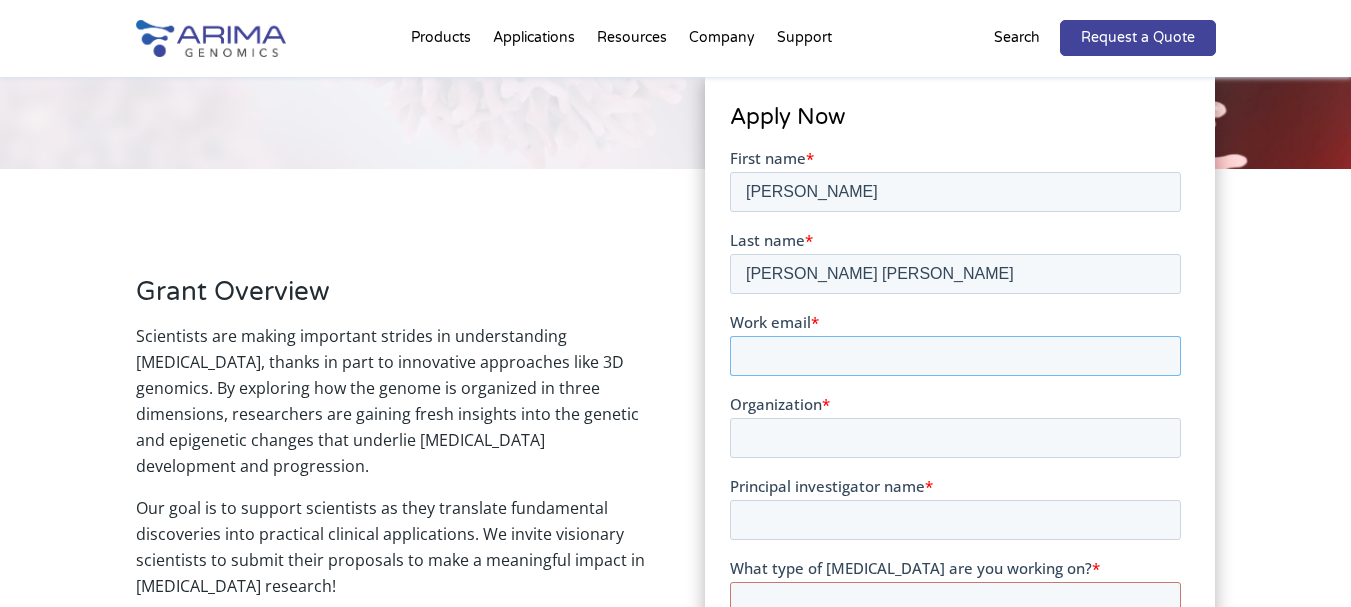 click on "Work email *" at bounding box center [955, 355] 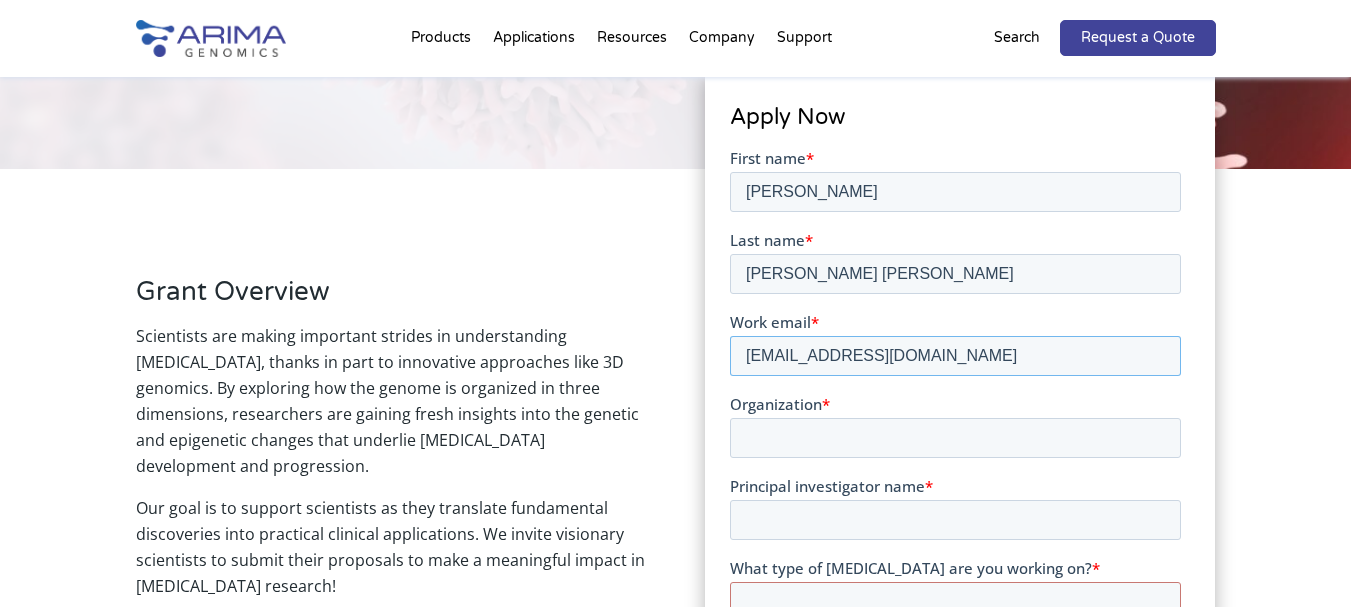 type on "fmoradik@torontomu.ca" 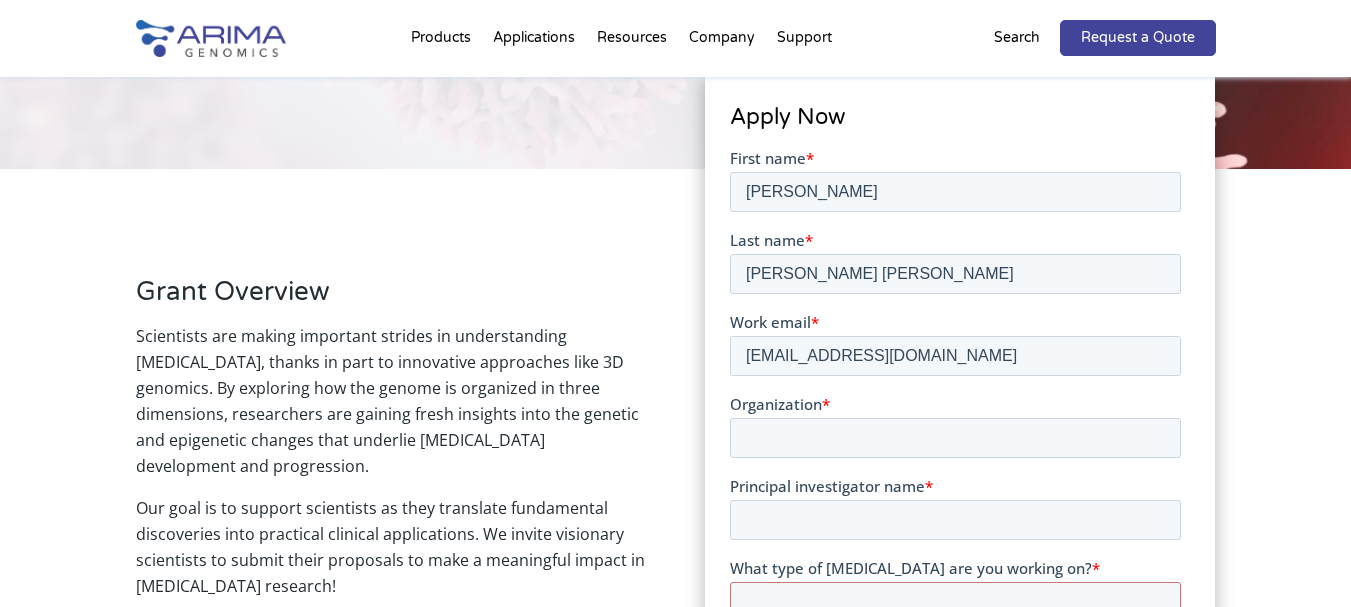 click on "Grant Overview Scientists are making important strides in understanding cancer, thanks in part to innovative approaches like 3D genomics. By exploring how the genome is organized in three dimensions, researchers are gaining fresh insights into the genetic and epigenetic changes that underlie cancer development and progression. Our goal is to support scientists as they translate fundamental discoveries into practical clinical applications. We invite visionary scientists to submit their proposals to make a meaningful impact in cancer research! Learn more about cancer research using 3D genomics . Grant Value:  Up to $10,000 worth of kits and services tailored to the researcher’s needs, in addition to technical support throughout the project. Eligibility:  Applications from researchers across all career stages are encouraged. Those new to 3D genomics as well as experts are invited to apply. Research Focus Areas We invite proposals that ambitiously tackle challenges within these key areas: Cancer Mechanisms:" at bounding box center (675, 1026) 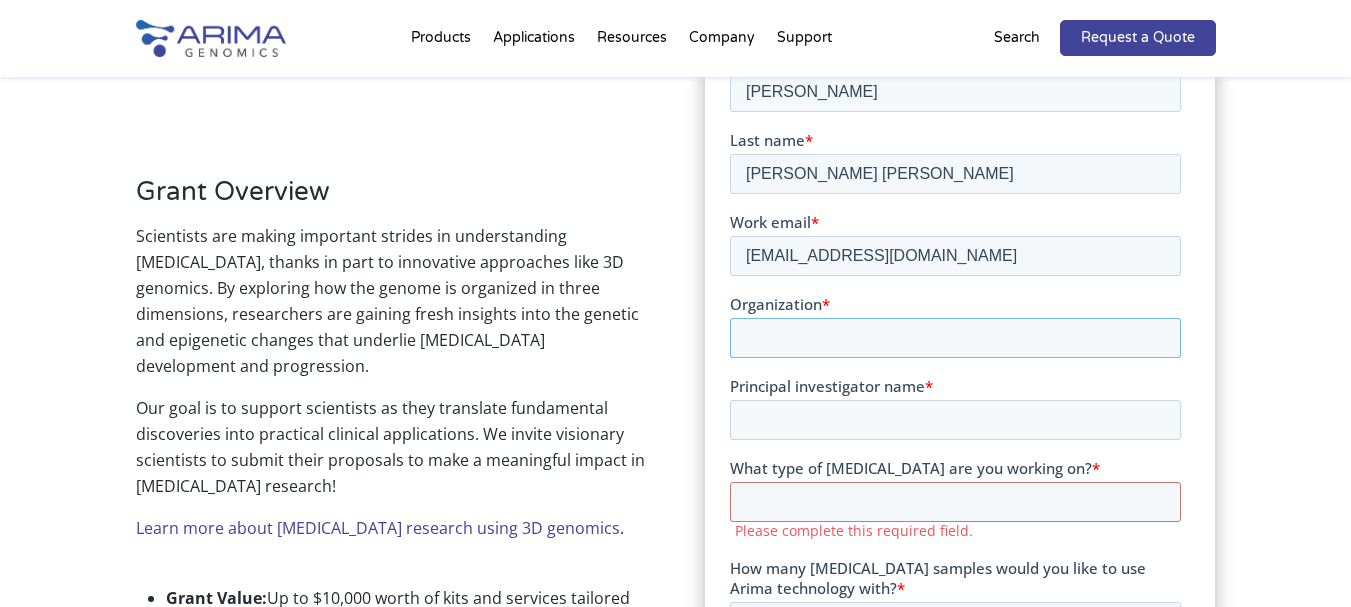 click on "Organization *" at bounding box center (955, 337) 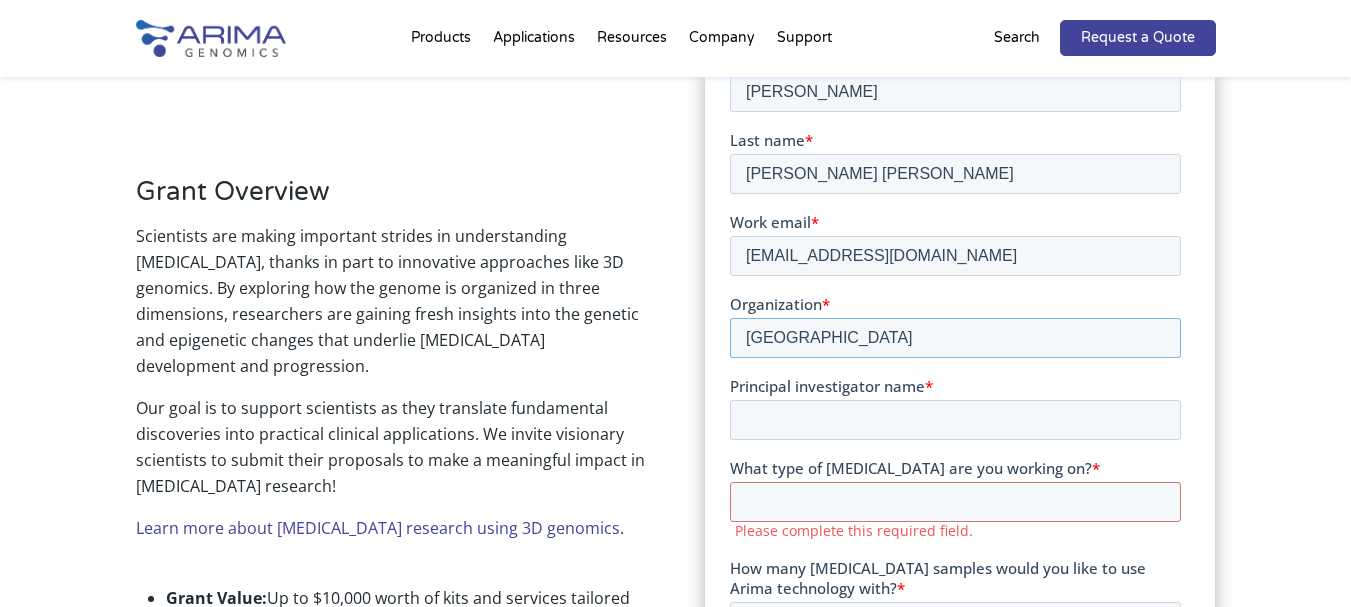 click on "Toronto Metropolitan University" at bounding box center [955, 337] 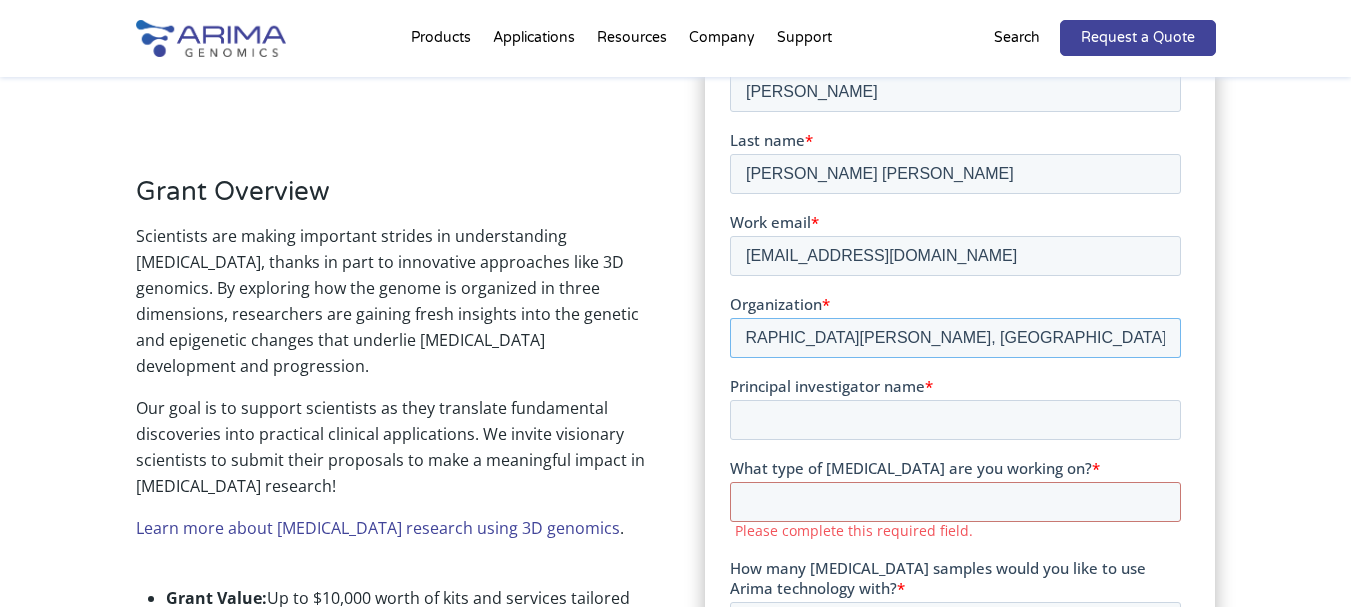 scroll, scrollTop: 0, scrollLeft: 61, axis: horizontal 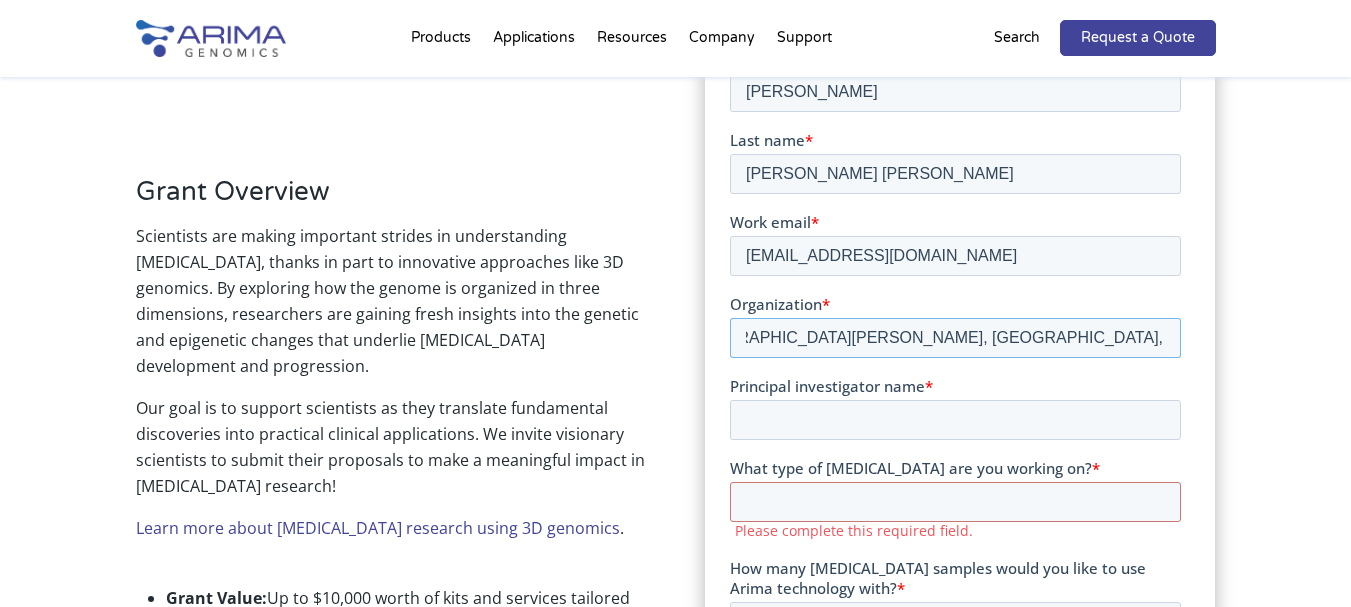 type on "St Michael Hospital, Toronto, ON  &  Toronto Metropolitan University" 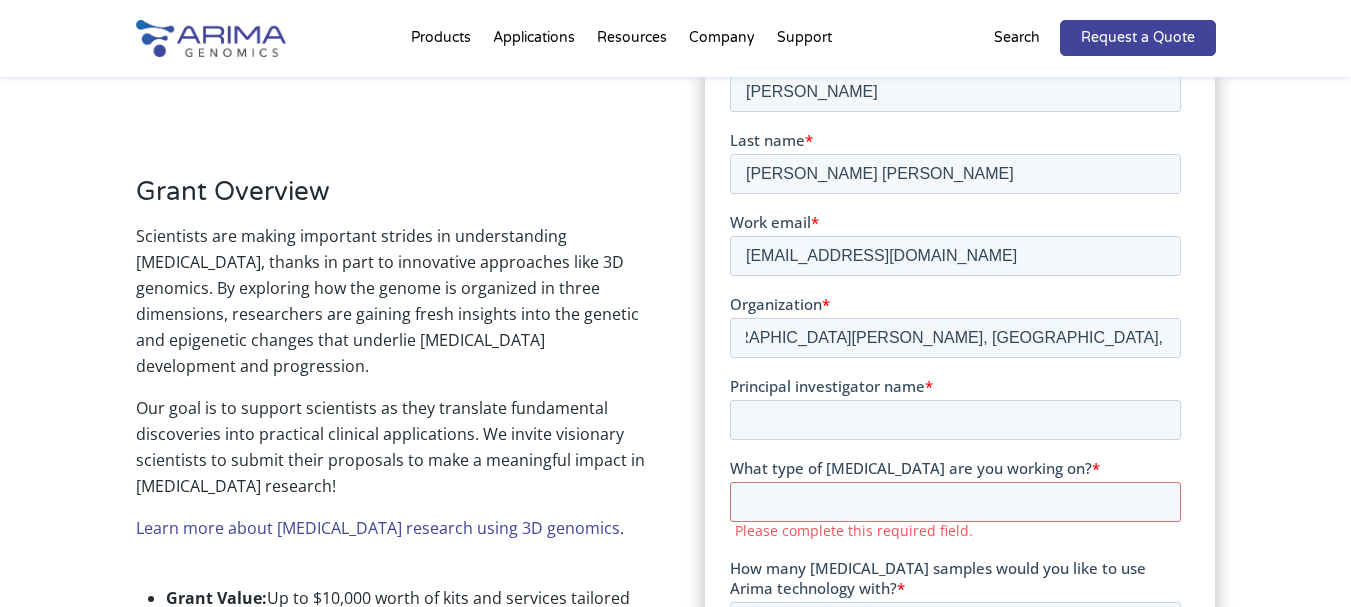 scroll, scrollTop: 0, scrollLeft: 0, axis: both 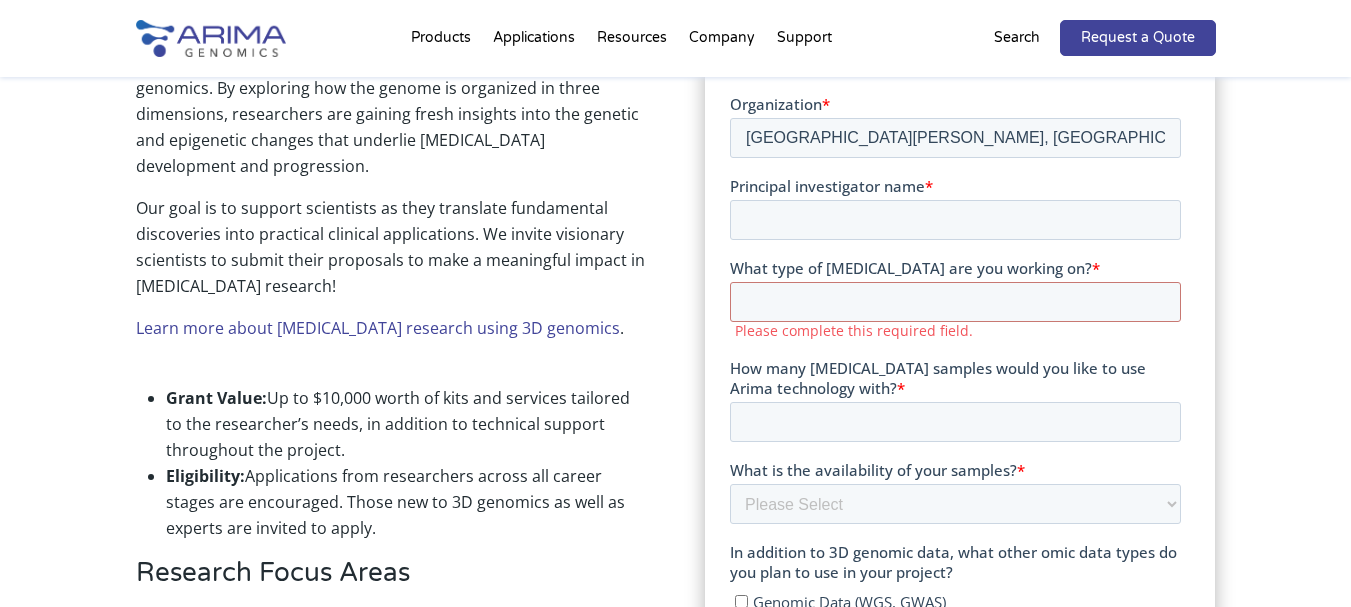 click on "First name * Farshad Last name * Moradi Kashkooli Work email * fmoradik@torontomu.ca Organization * St Michael Hospital, Toronto, ON  &  Toronto Metropolitan University Principal investigator name * What type of cancer are you working on?  * Please complete this required field. How many cancer samples would you like to use Arima technology with? * What is the availability of your samples? * Please Select Currently ready for use Will be ready within 2 months Will take longer than 2 months to acquire In addition to 3D genomic data, what other omic data types do you plan to use in your project? Genomic Data (WGS, GWAS) Transcriptomics Data (eg: RNA or mRNA Sequencing) Epigenomic Data (eg: ChIP-Seq, ATAQ-Seq, Methylation) Proteomic Data (eg: Pathways, Protein abundance) Metabolomic Data (eg: enrichment or pathway analysis) Other (please specify) What product(s) are you interested in? Genome-Wide HiC Promoter Capture HiC Custom Capture HiC Structural Variant Detection Single Cell Services * Kits Services * *" at bounding box center [955, 597] 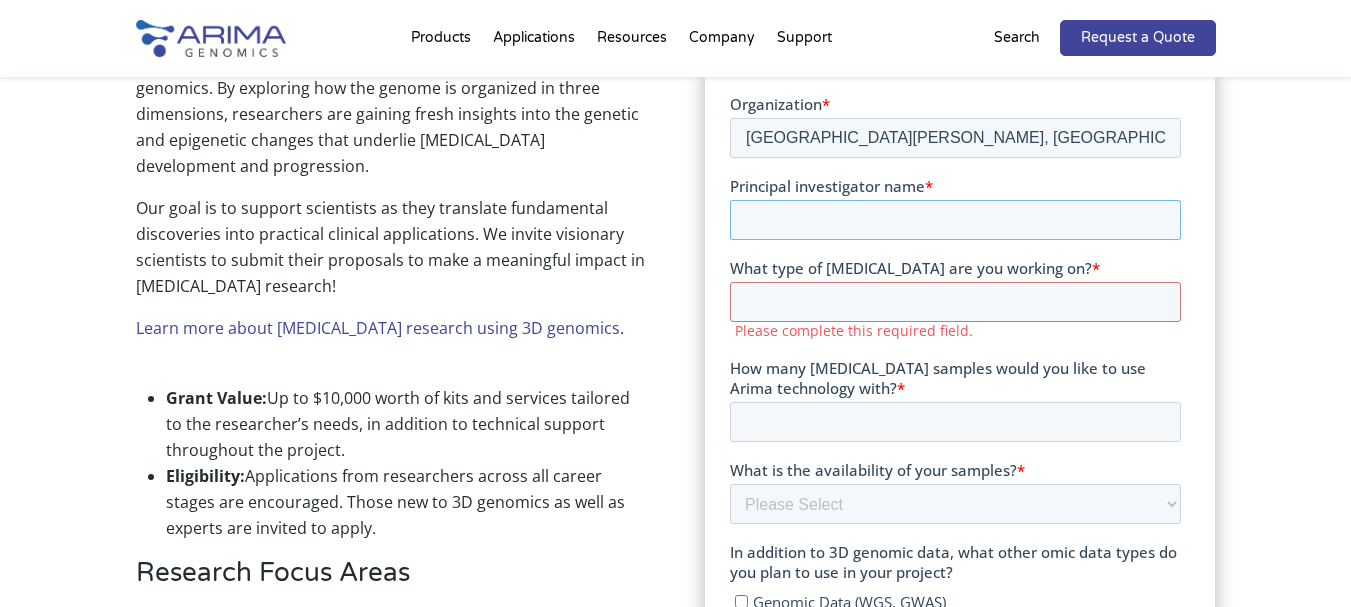 click on "Principal investigator name *" at bounding box center [955, 220] 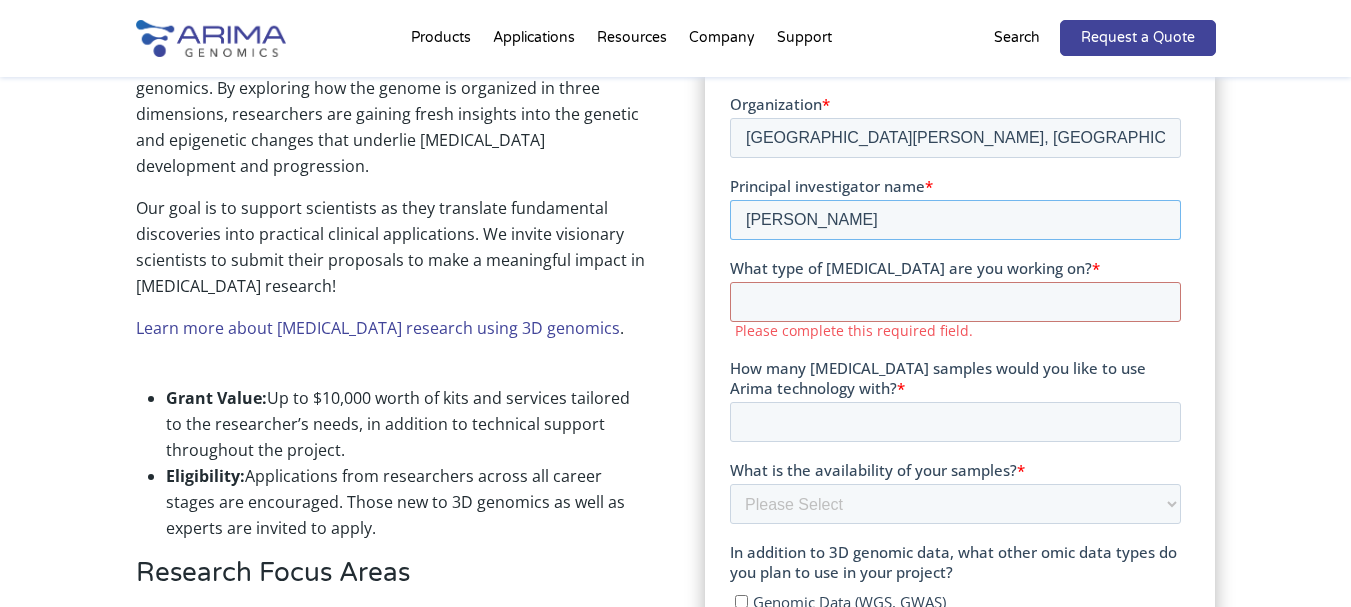 type on "Michael C. Kolios" 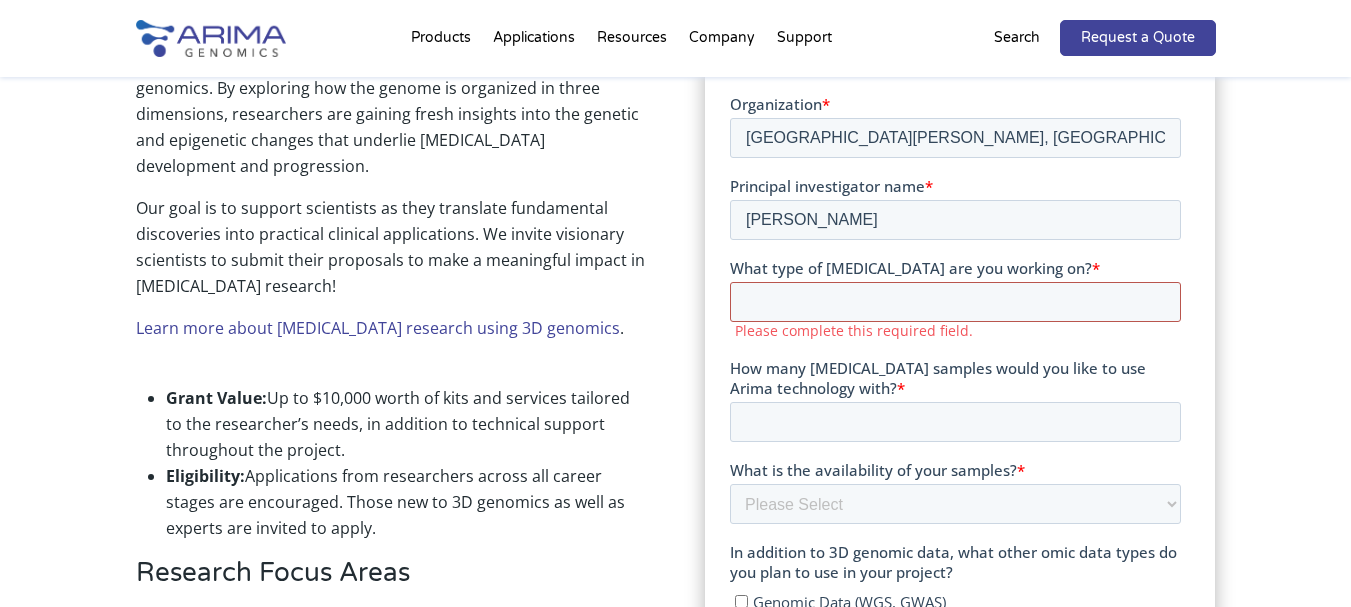 click on "What type of cancer are you working on?  *" at bounding box center (955, 302) 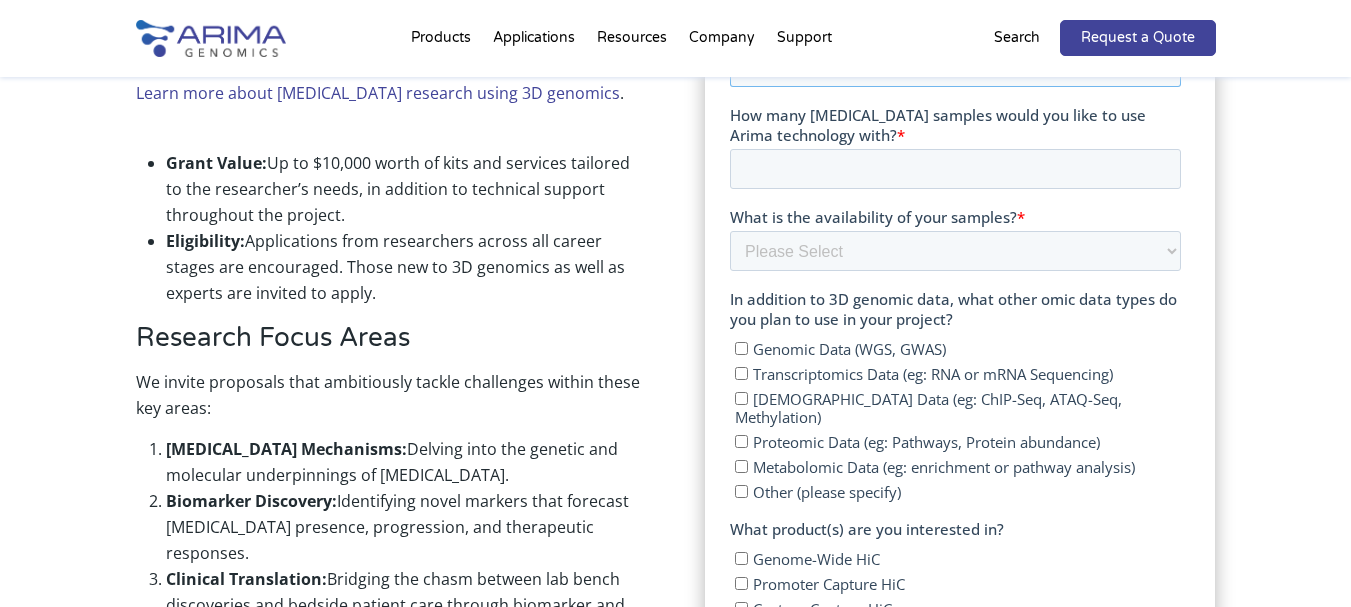 scroll, scrollTop: 891, scrollLeft: 0, axis: vertical 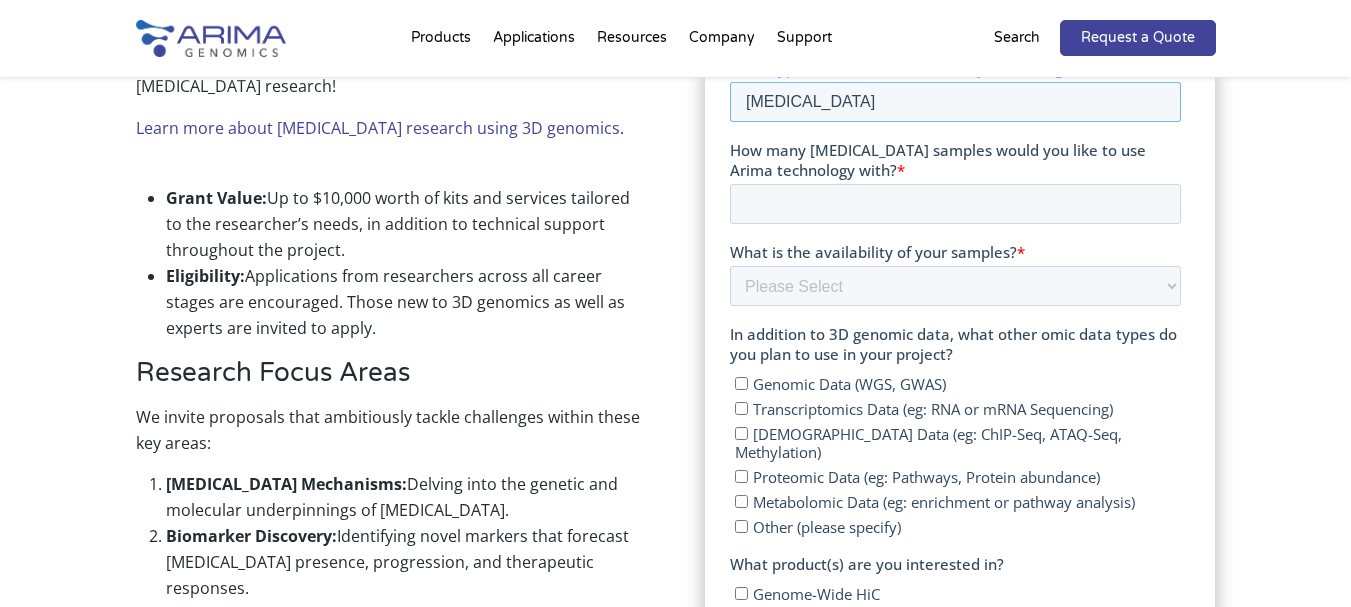 type on "Breast Cancer" 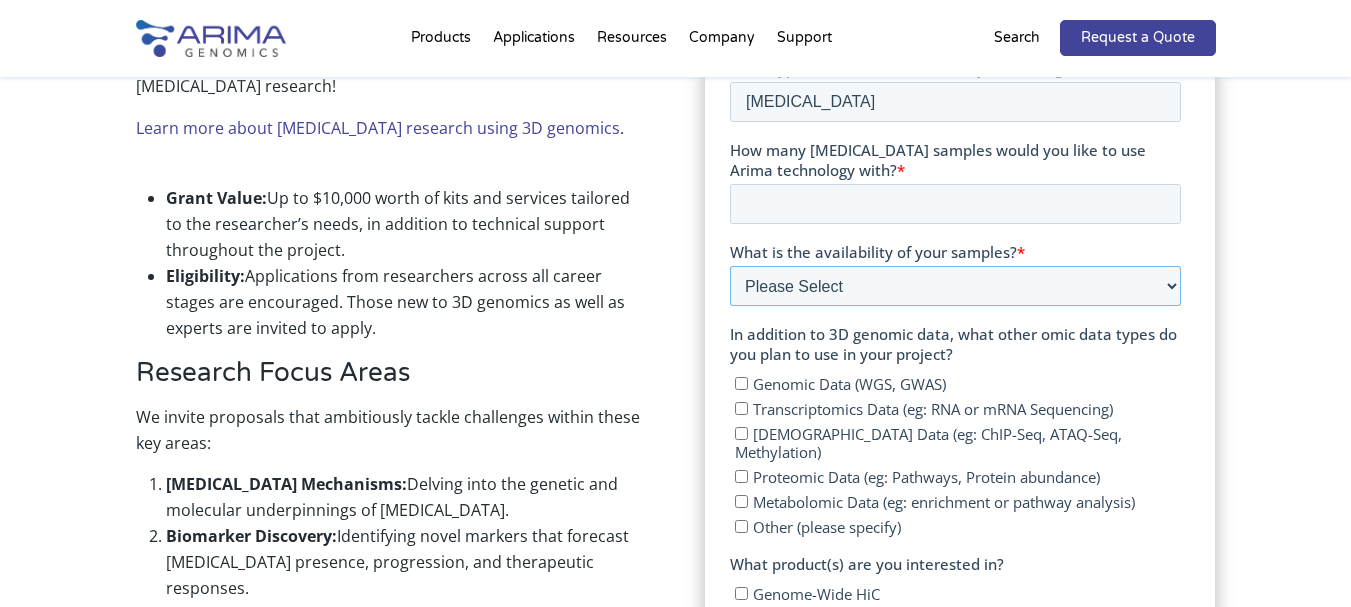 click on "Please Select Currently ready for use Will be ready within 2 months Will take longer than 2 months to acquire" at bounding box center [955, 286] 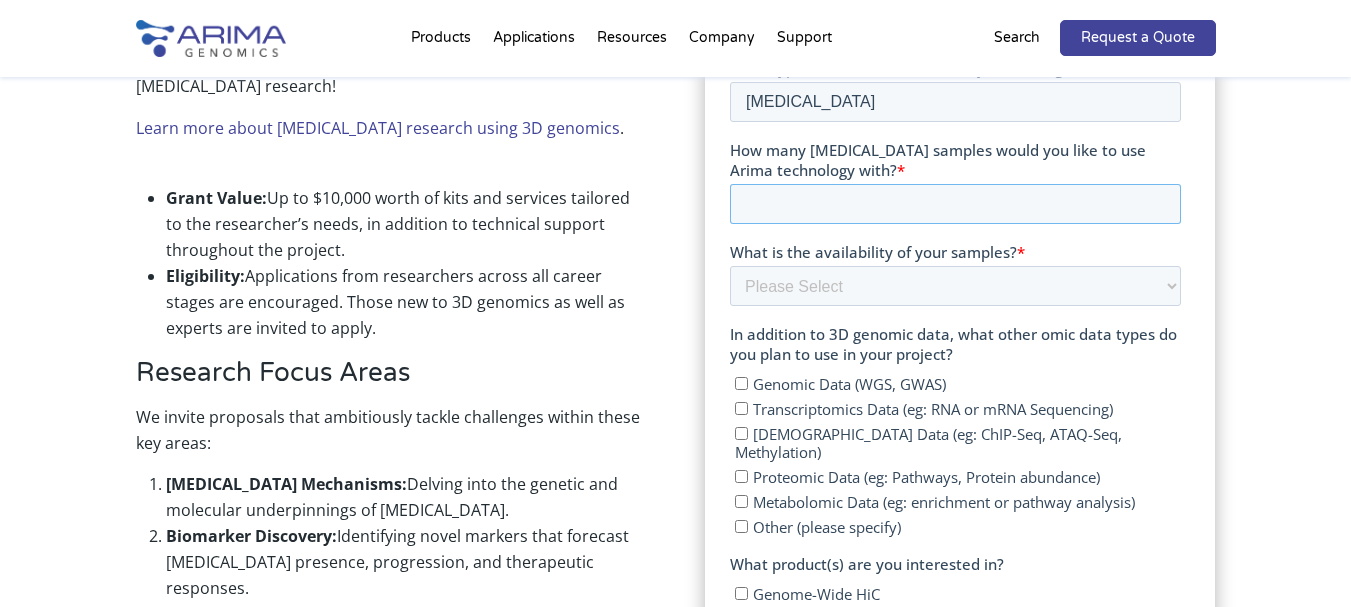 click on "How many cancer samples would you like to use Arima technology with? *" at bounding box center (955, 204) 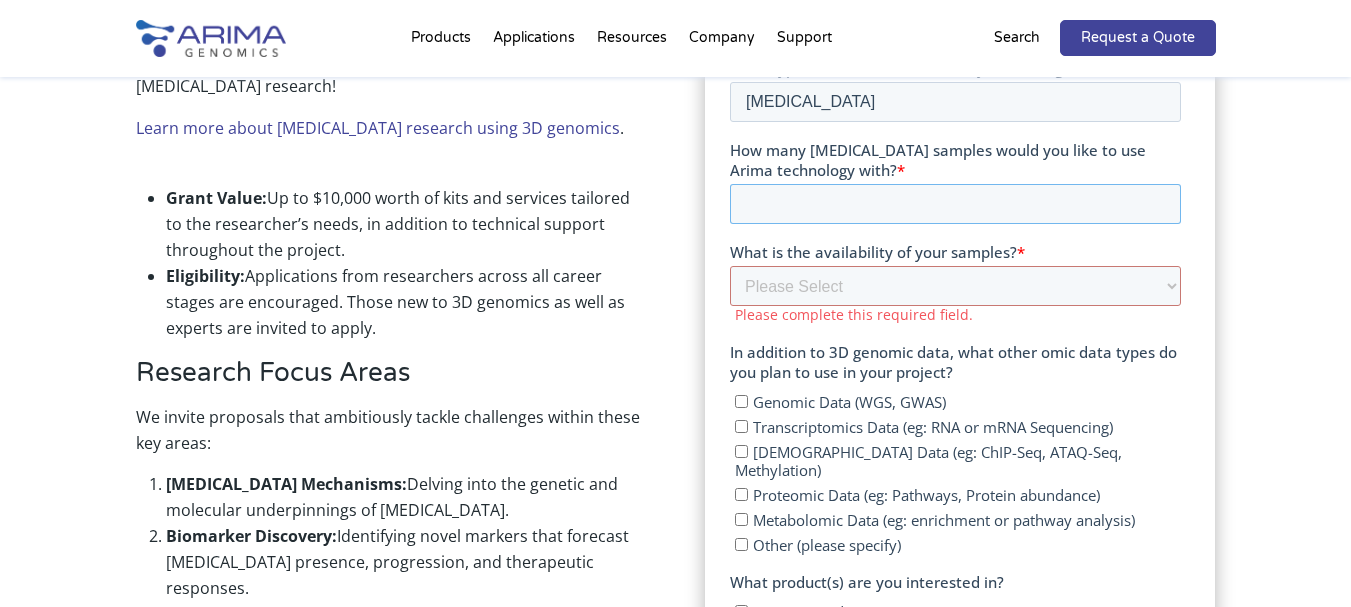 click on "How many cancer samples would you like to use Arima technology with? *" at bounding box center [955, 204] 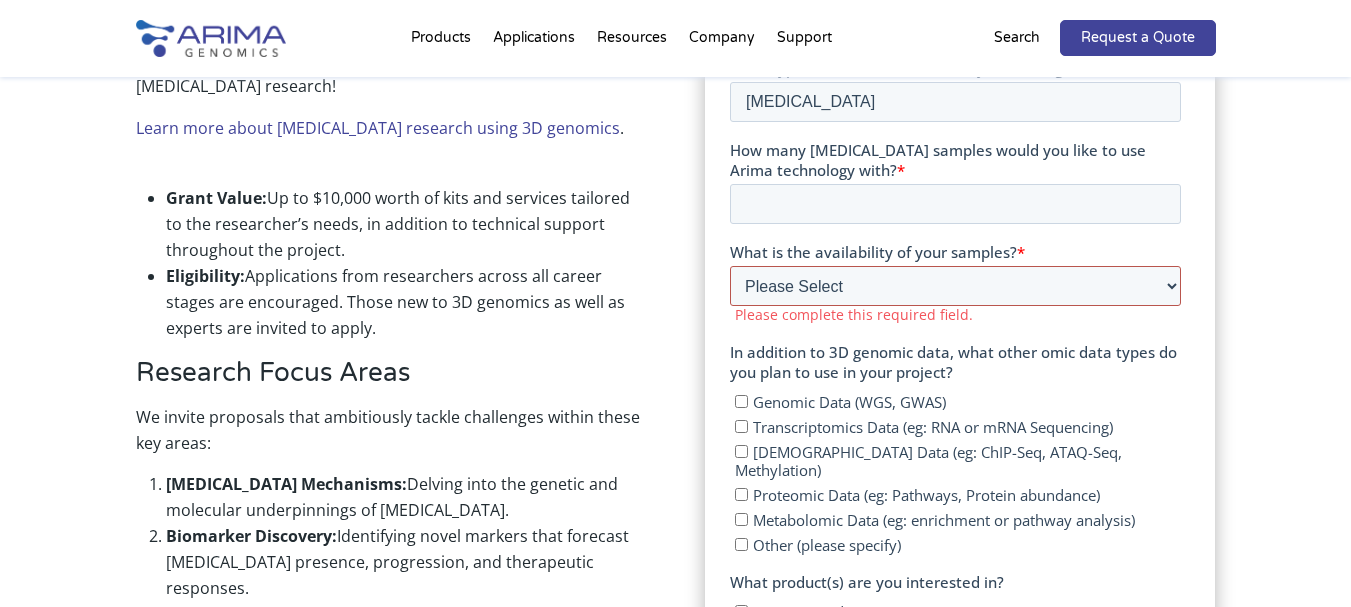click on "What is the availability of your samples? * Please Select Currently ready for use Will be ready within 2 months Will take longer than 2 months to acquire Please complete this required field." at bounding box center (955, 283) 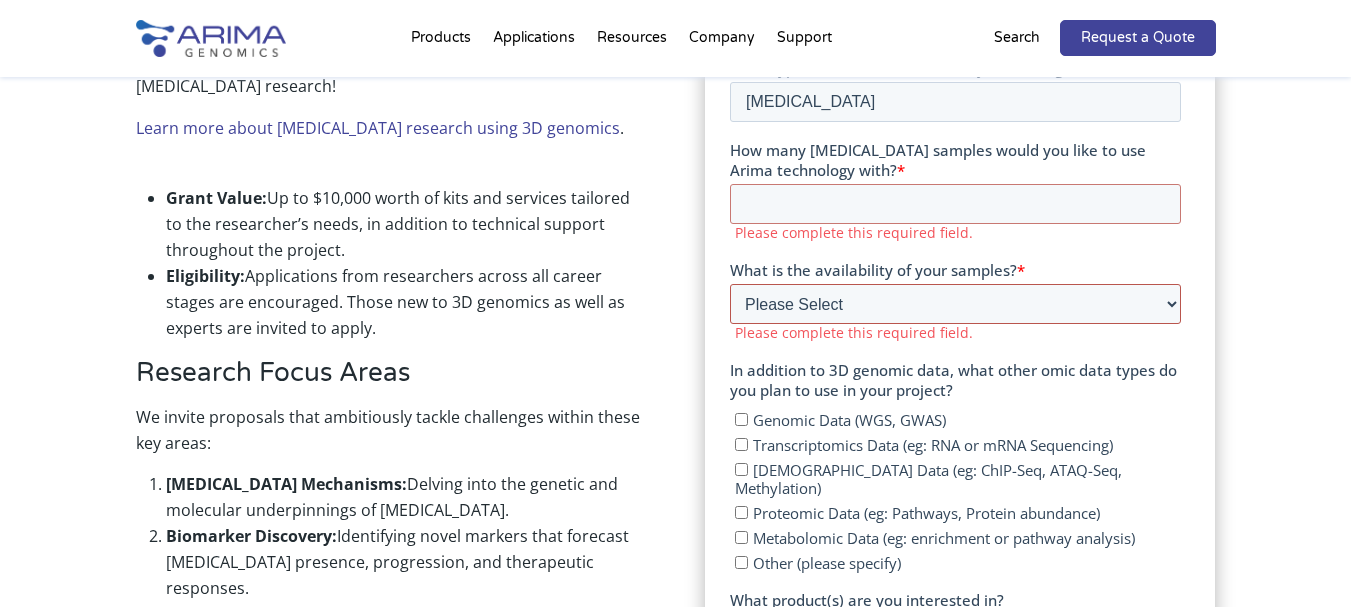 select on "Will be ready within 2 months" 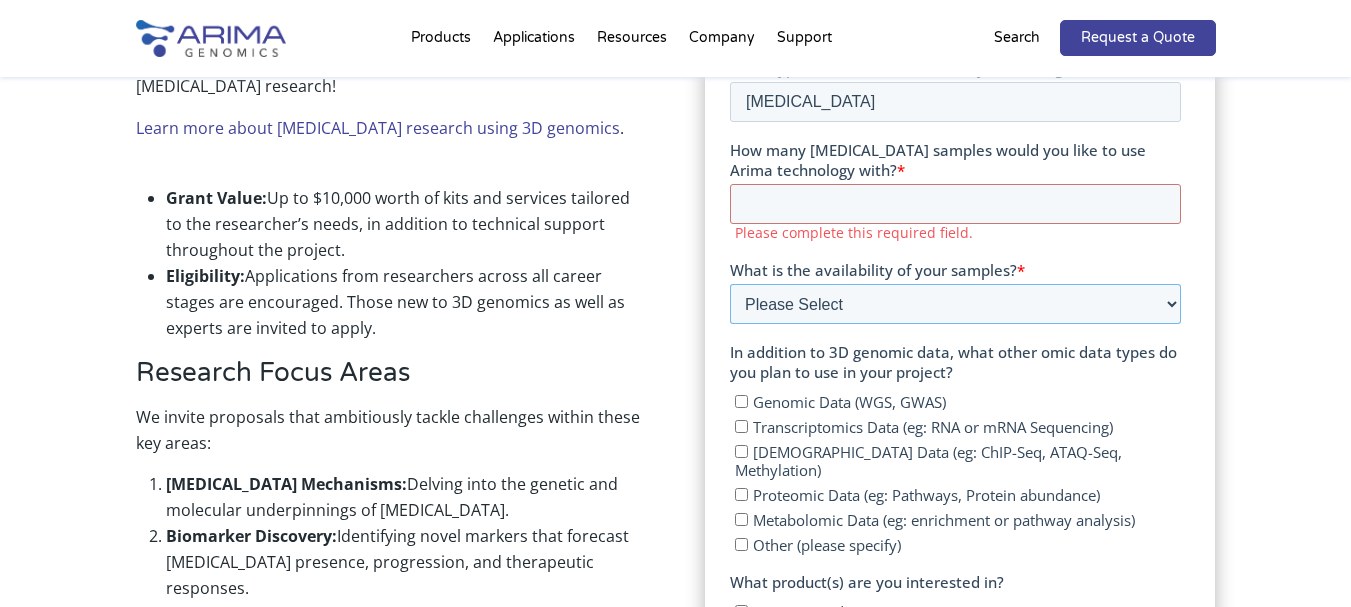 click on "Please Select Currently ready for use Will be ready within 2 months Will take longer than 2 months to acquire" at bounding box center [955, 304] 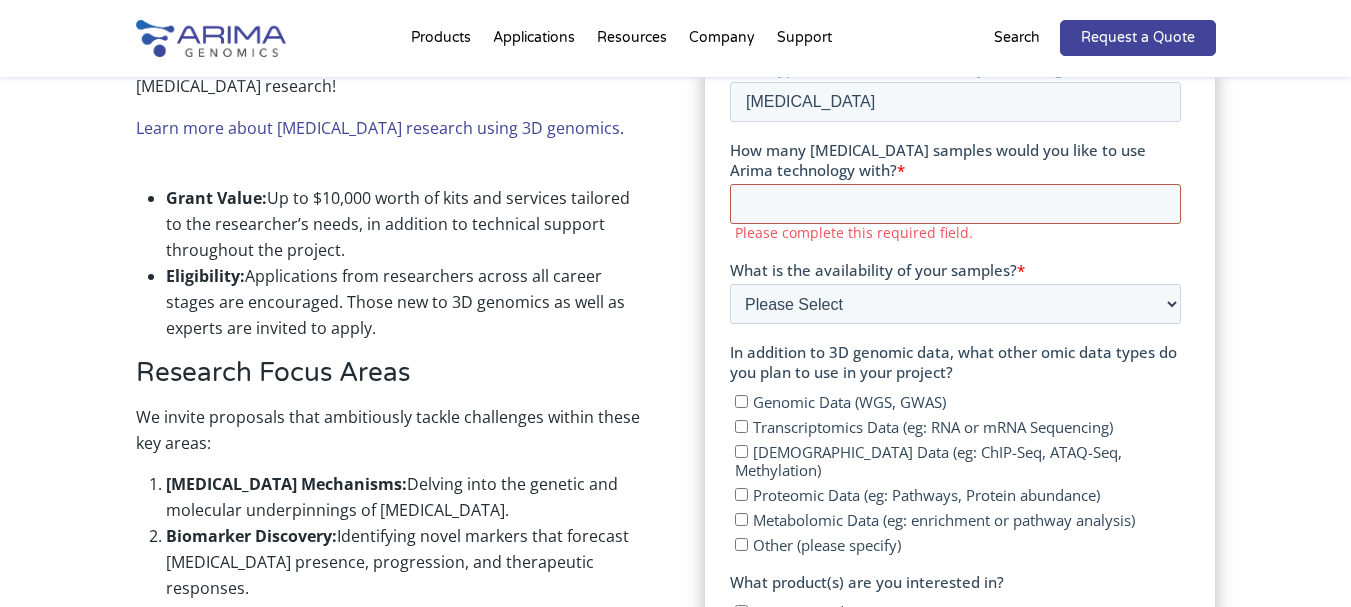click on "How many cancer samples would you like to use Arima technology with? *" at bounding box center (955, 204) 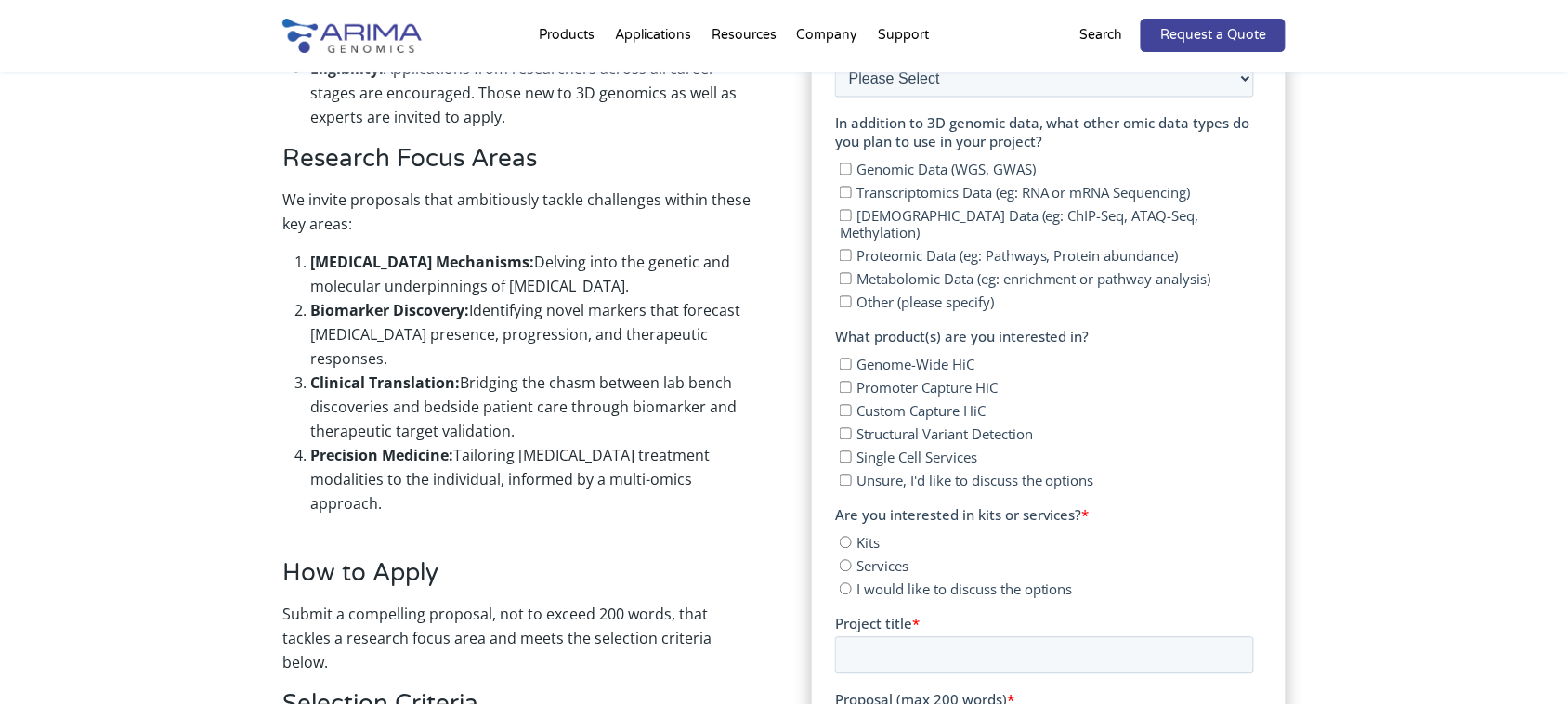 scroll, scrollTop: 874, scrollLeft: 0, axis: vertical 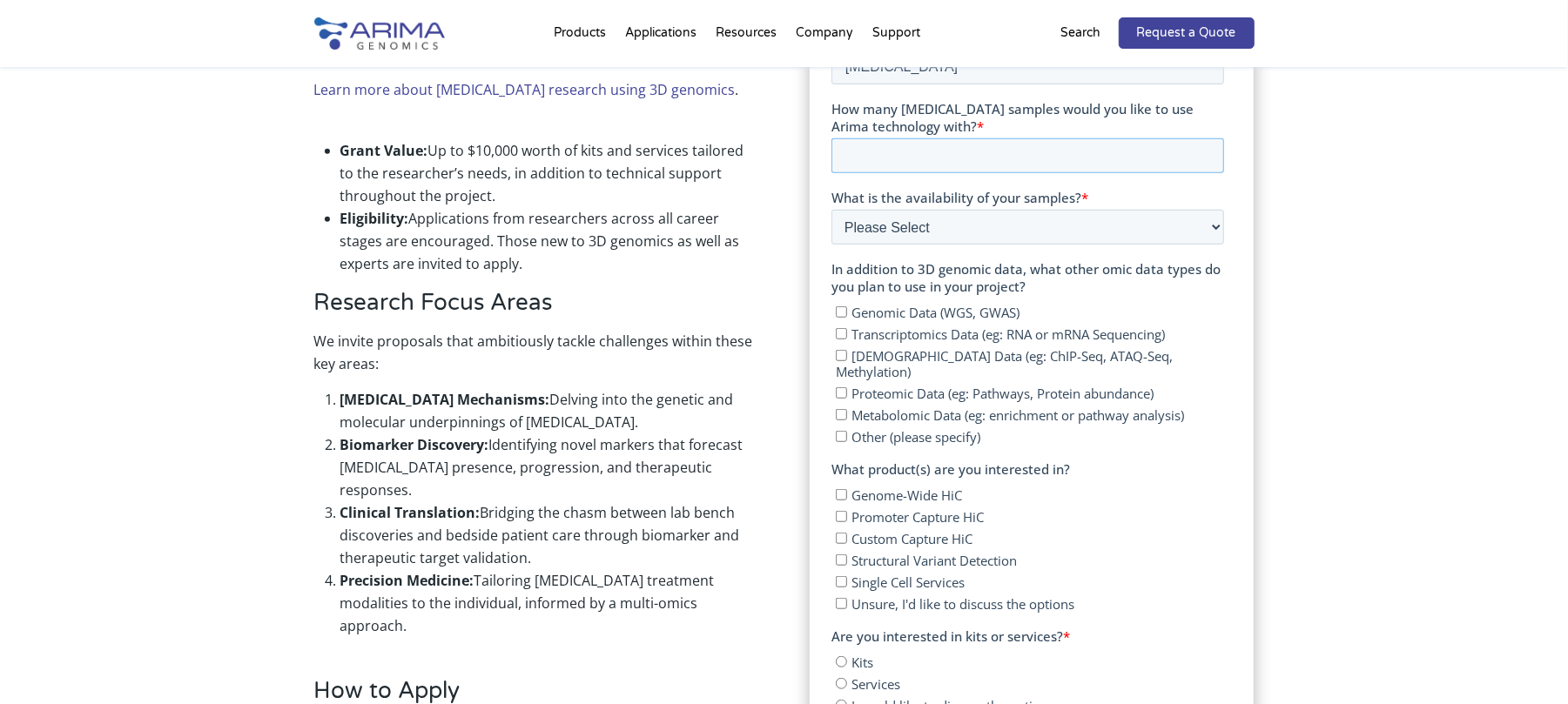 click on "How many cancer samples would you like to use Arima technology with? *" at bounding box center (1027, 156) 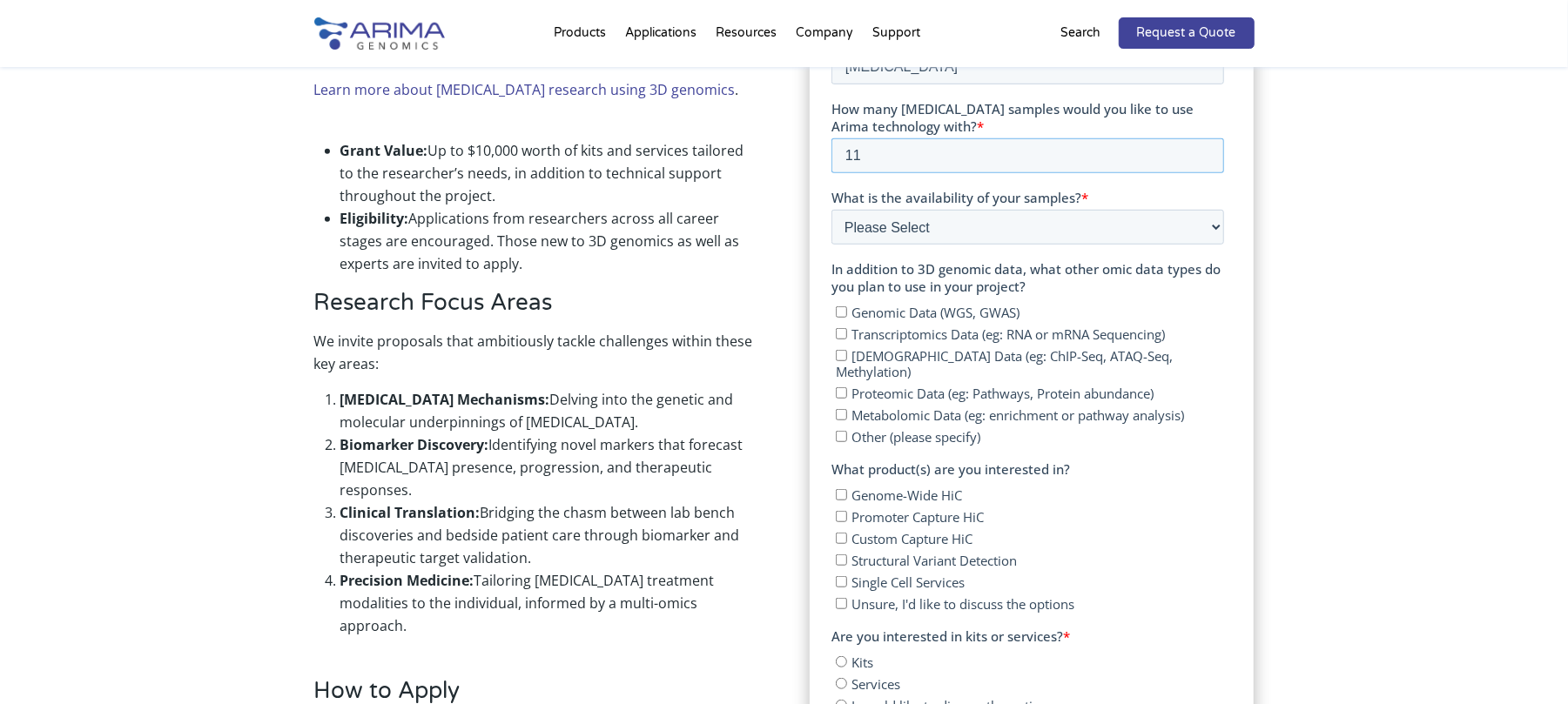 click on "11" at bounding box center [1027, 156] 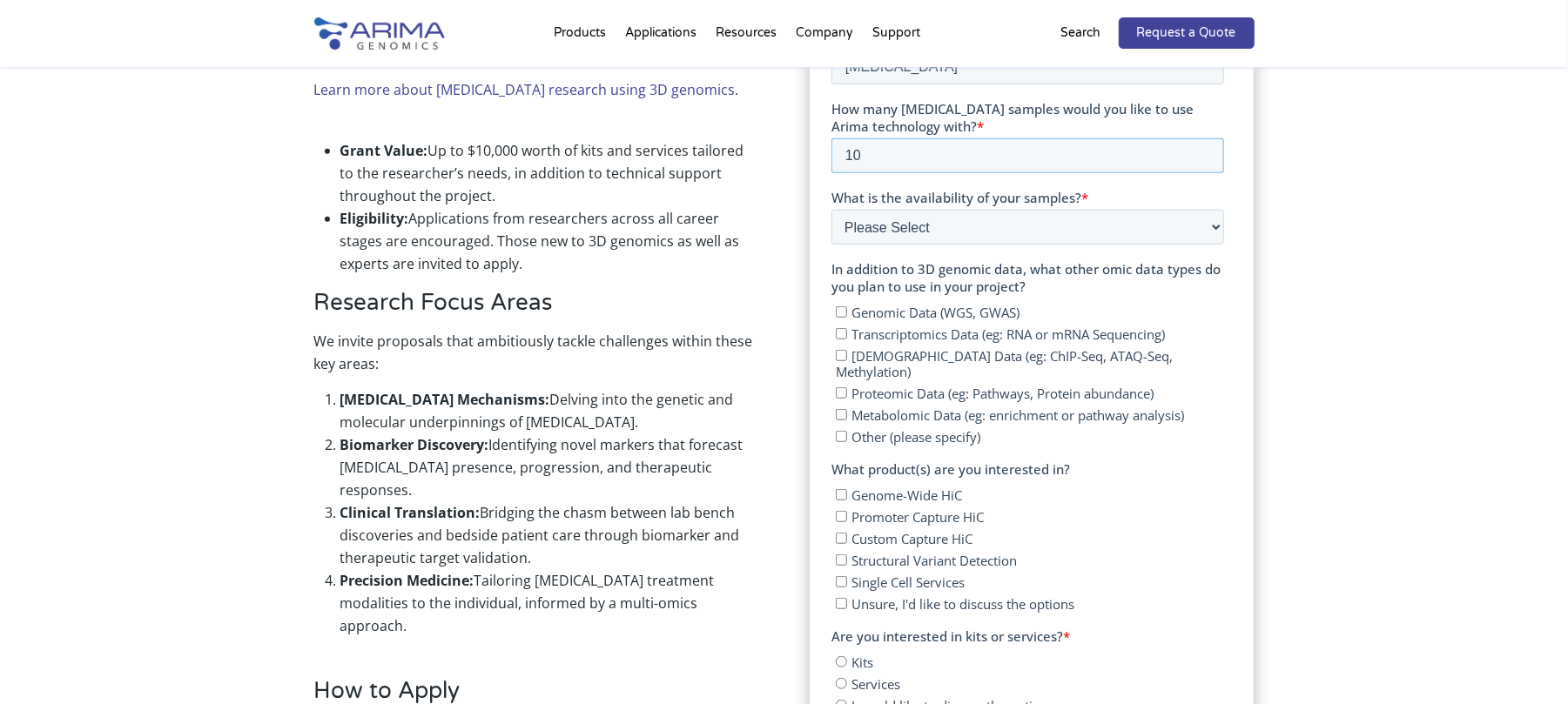 type on "10" 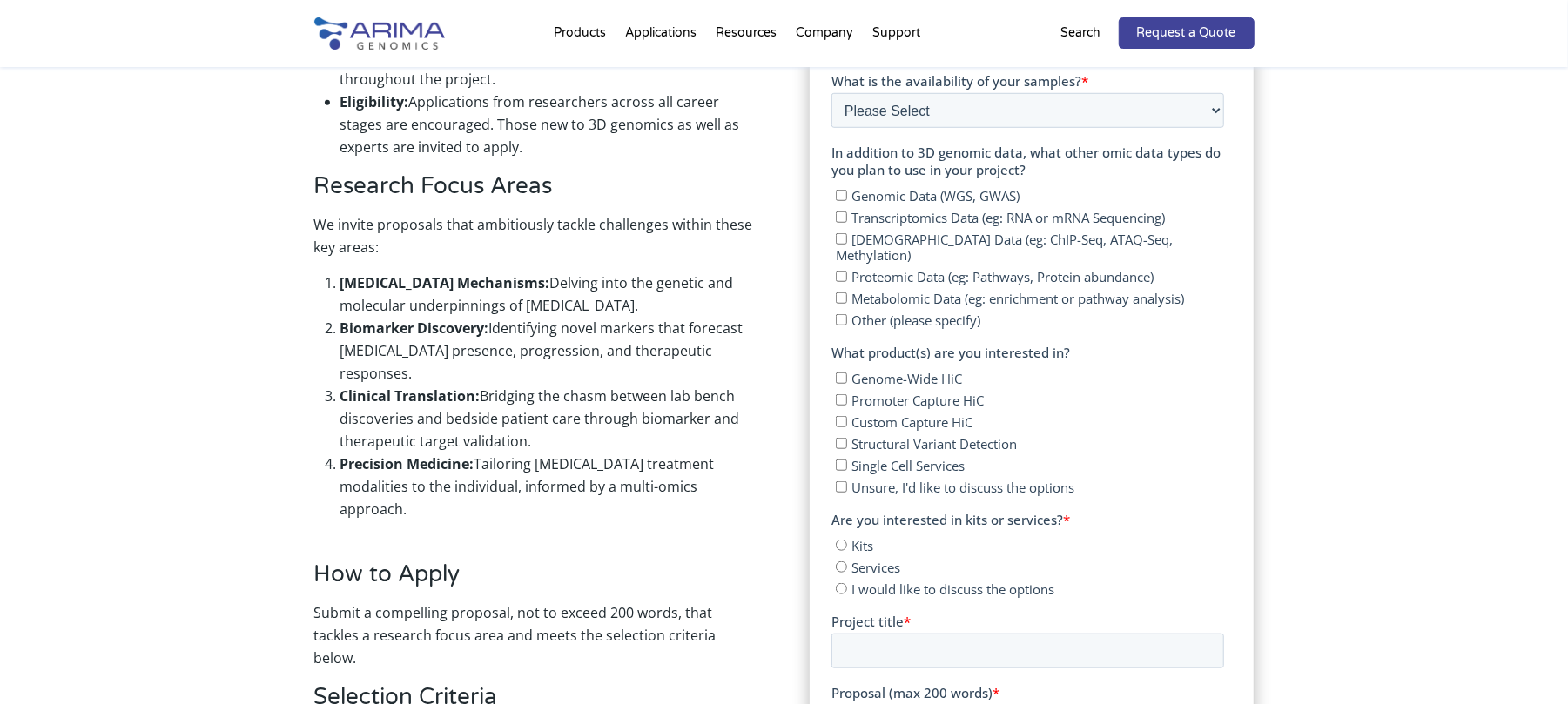 click on "Transcriptomics Data (eg: RNA or mRNA Sequencing)" at bounding box center [841, 217] 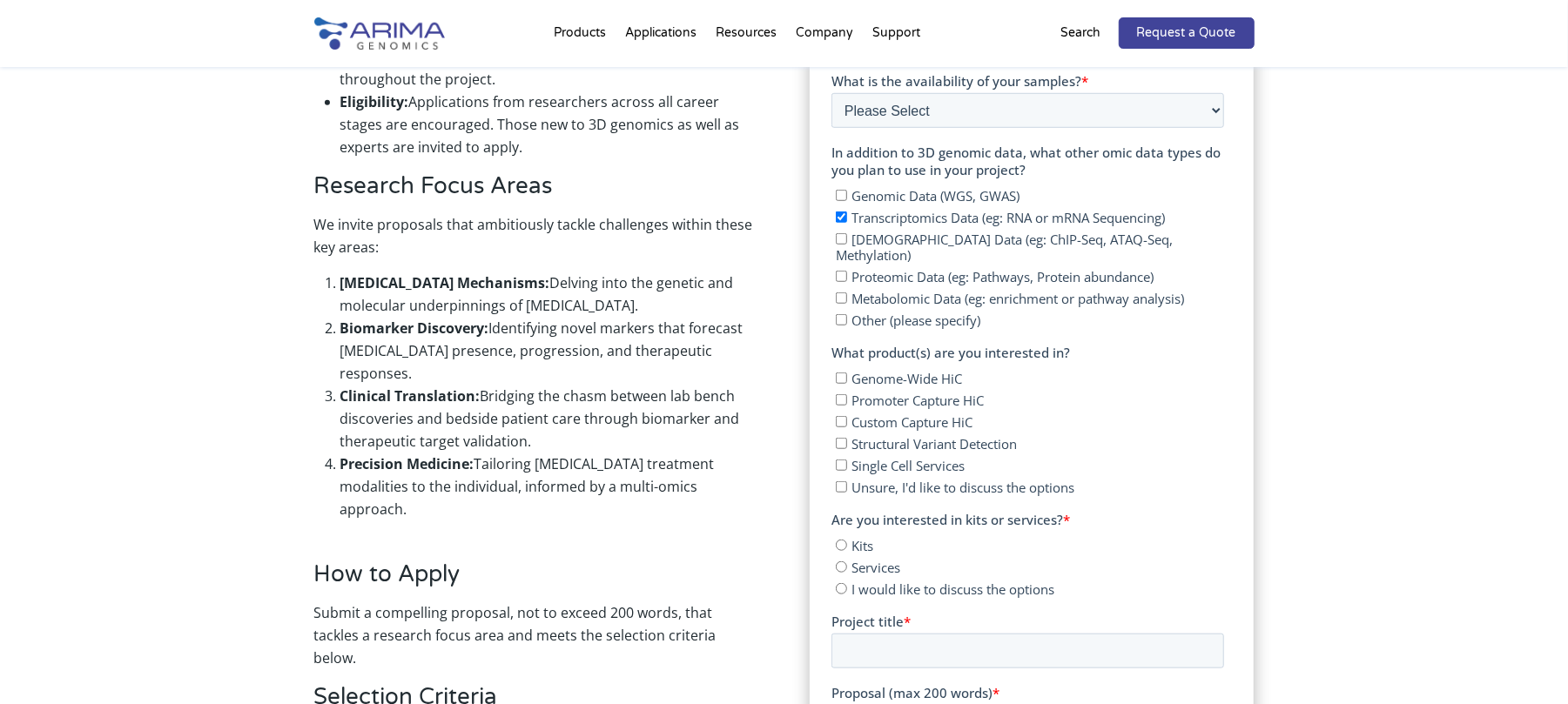 checkbox on "true" 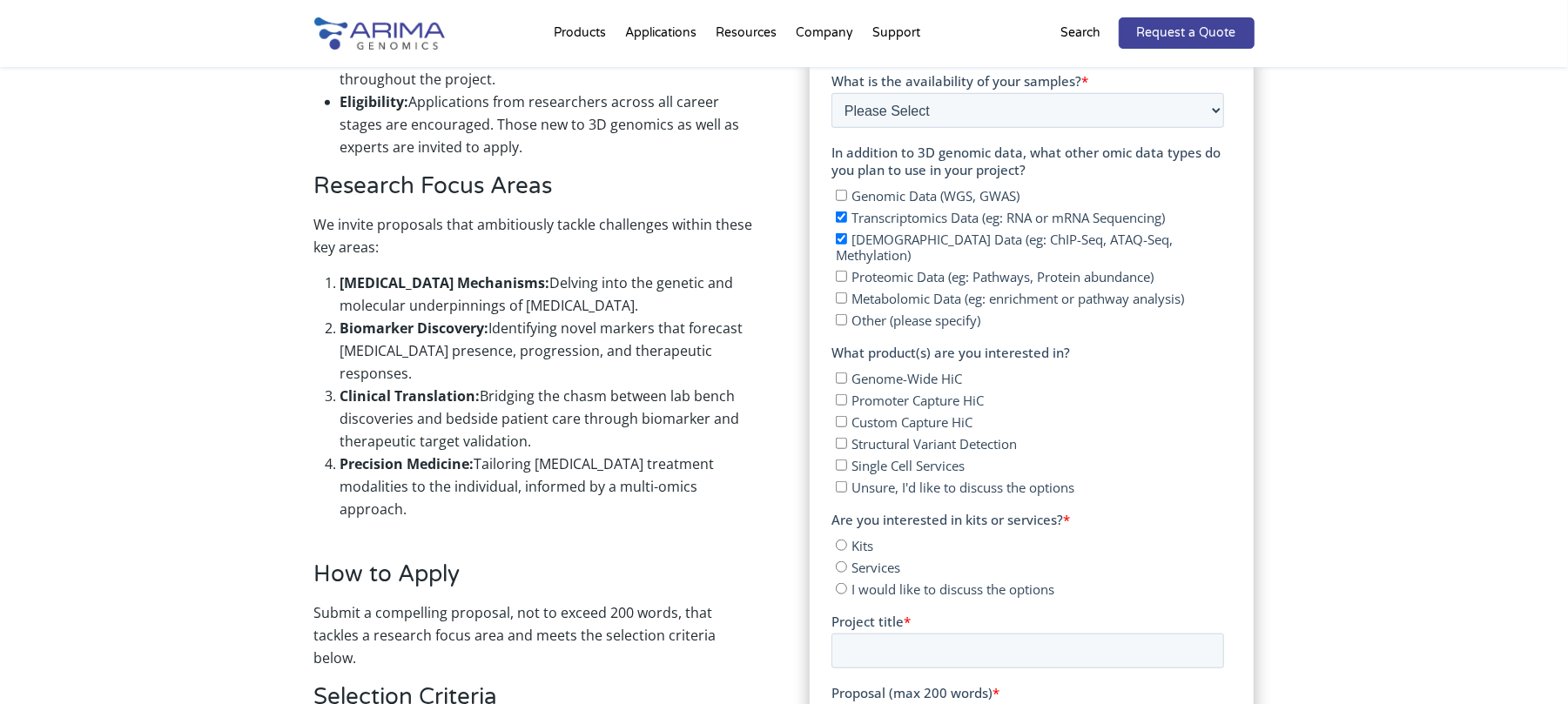 click on "Proteomic Data (eg: Pathways, Protein abundance)" at bounding box center (841, 276) 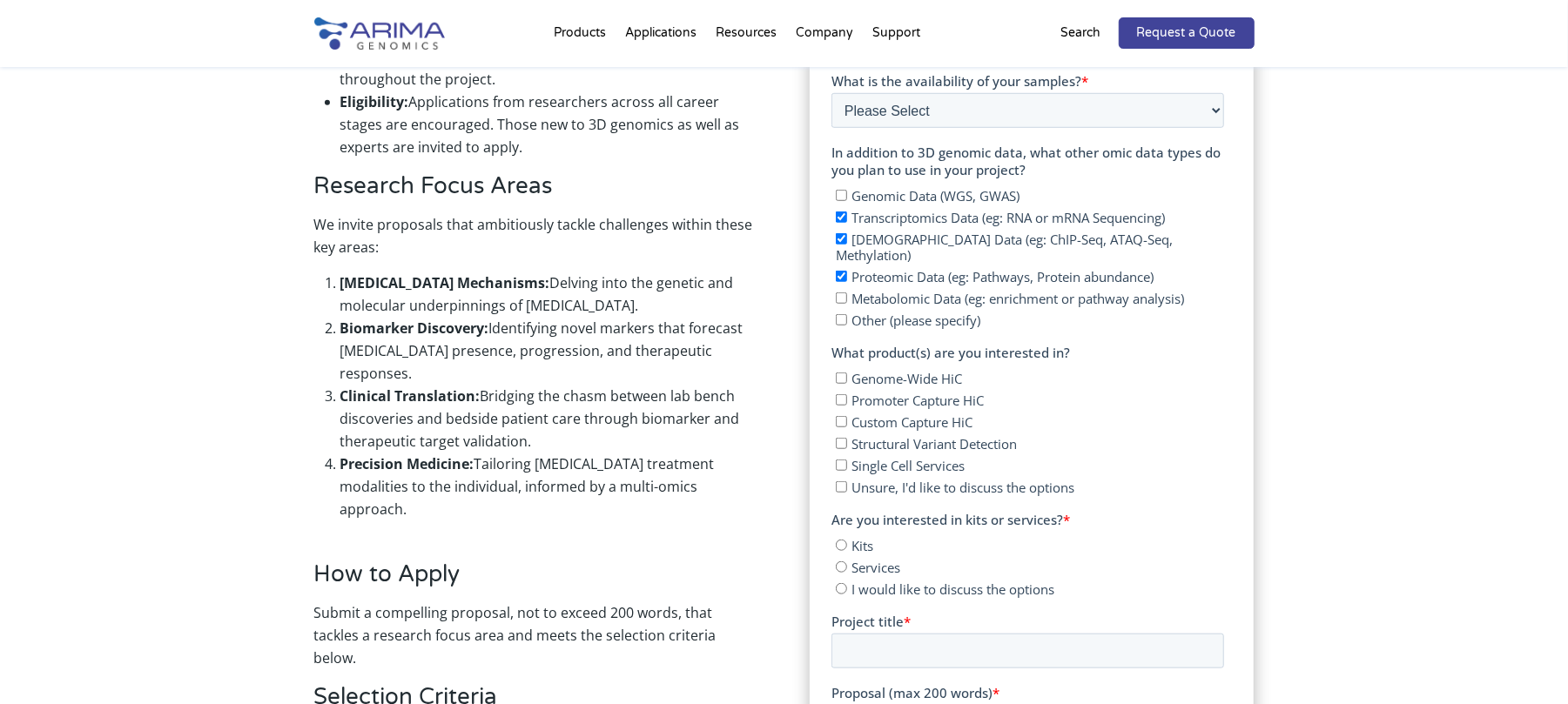 click on "Metabolomic Data (eg: enrichment or pathway analysis)" at bounding box center (841, 298) 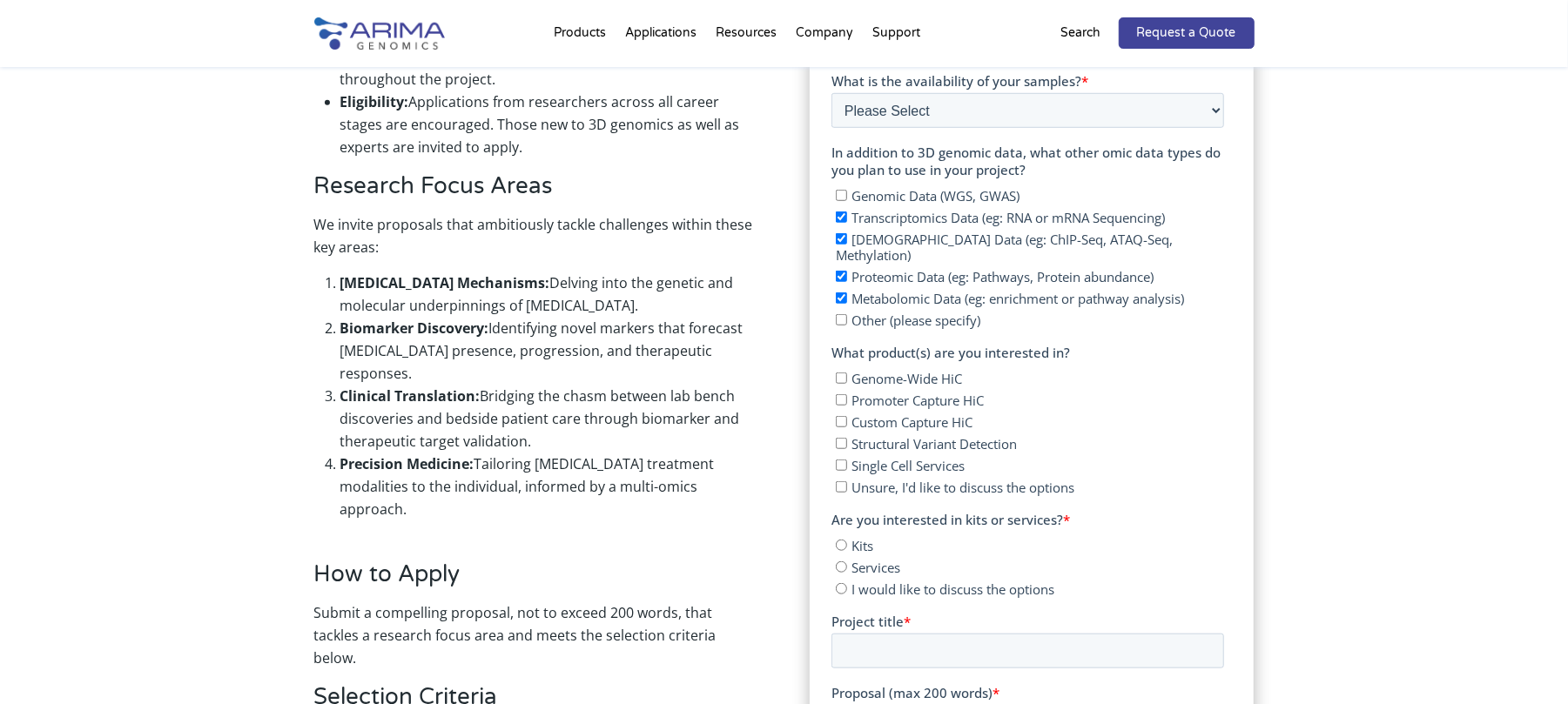 click on "Genome-Wide HiC" at bounding box center (841, 378) 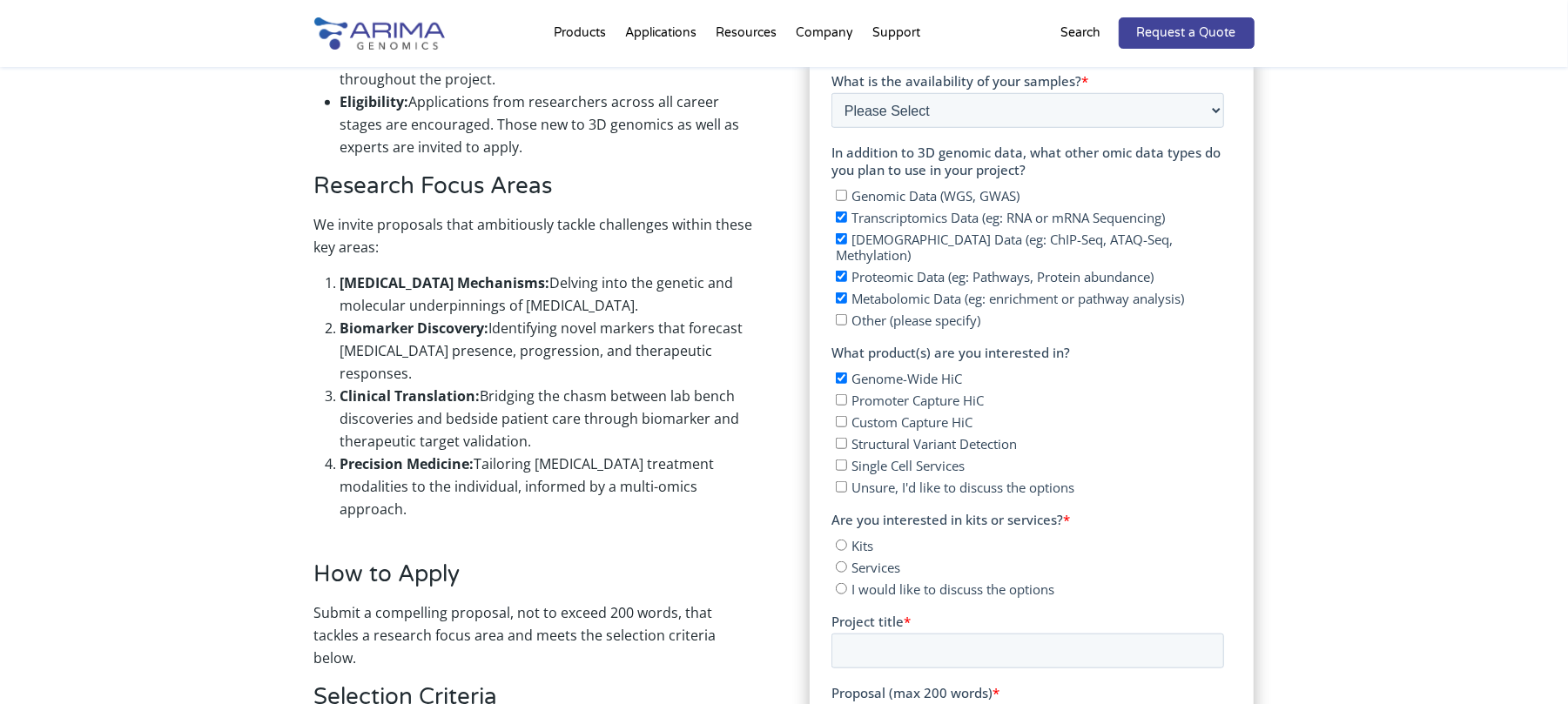 checkbox on "true" 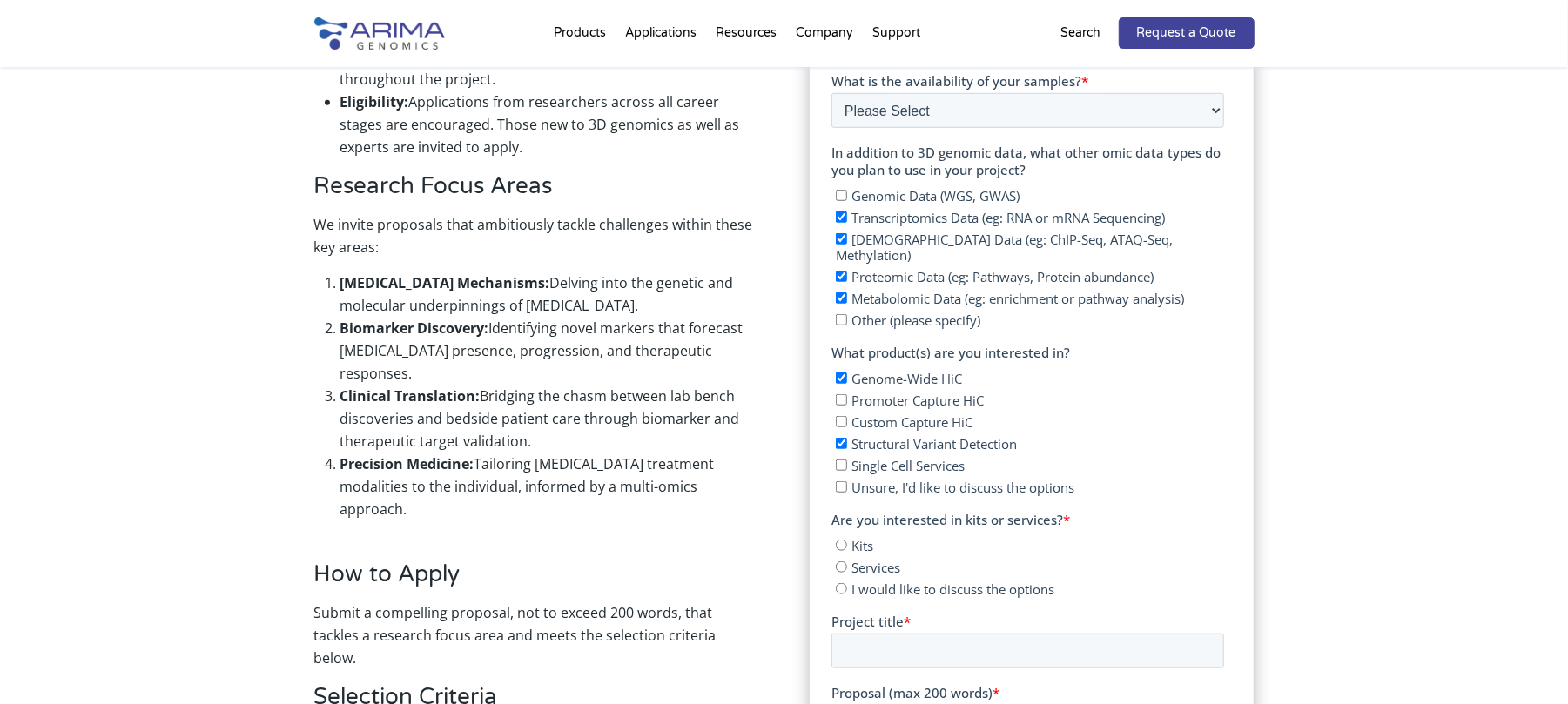 click on "Single Cell Services" at bounding box center (841, 465) 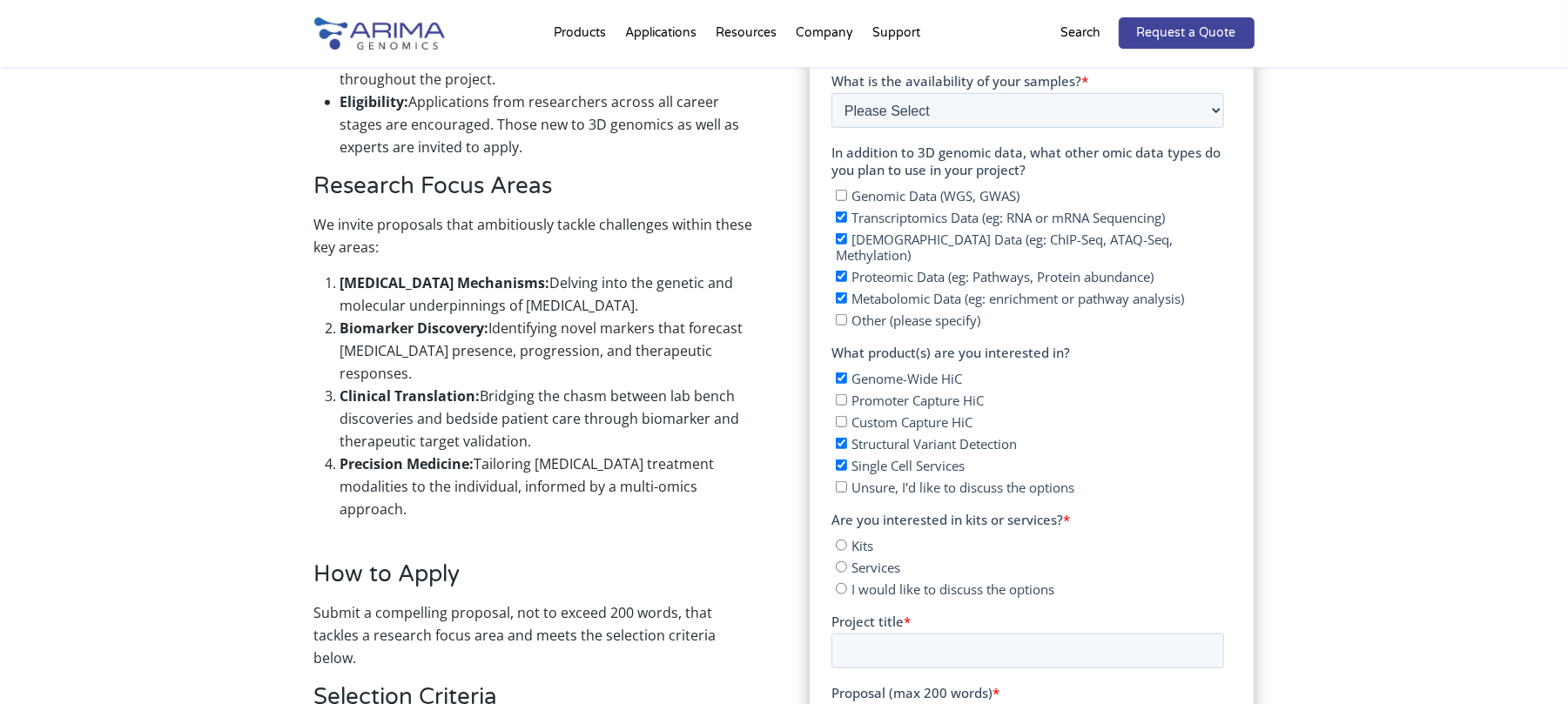 checkbox on "true" 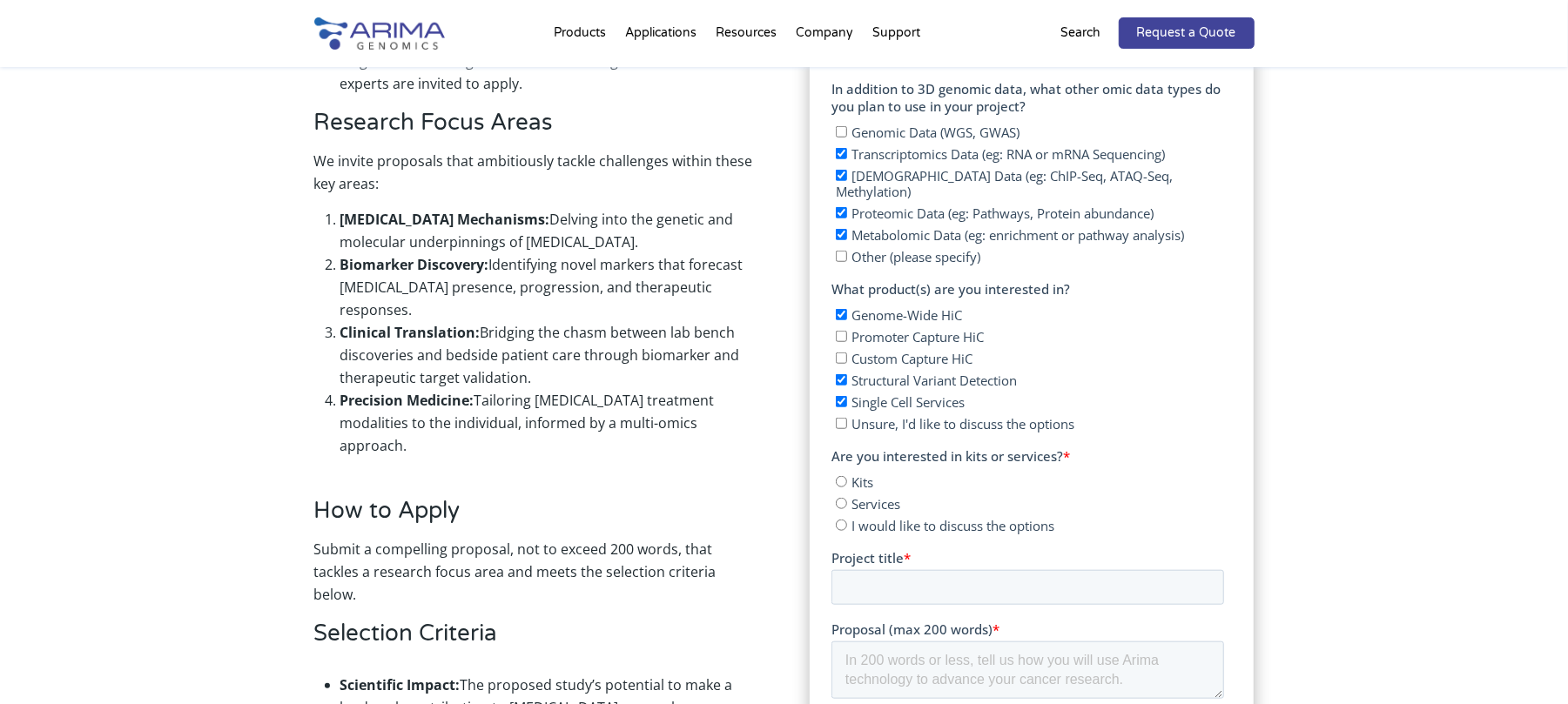 scroll, scrollTop: 1007, scrollLeft: 0, axis: vertical 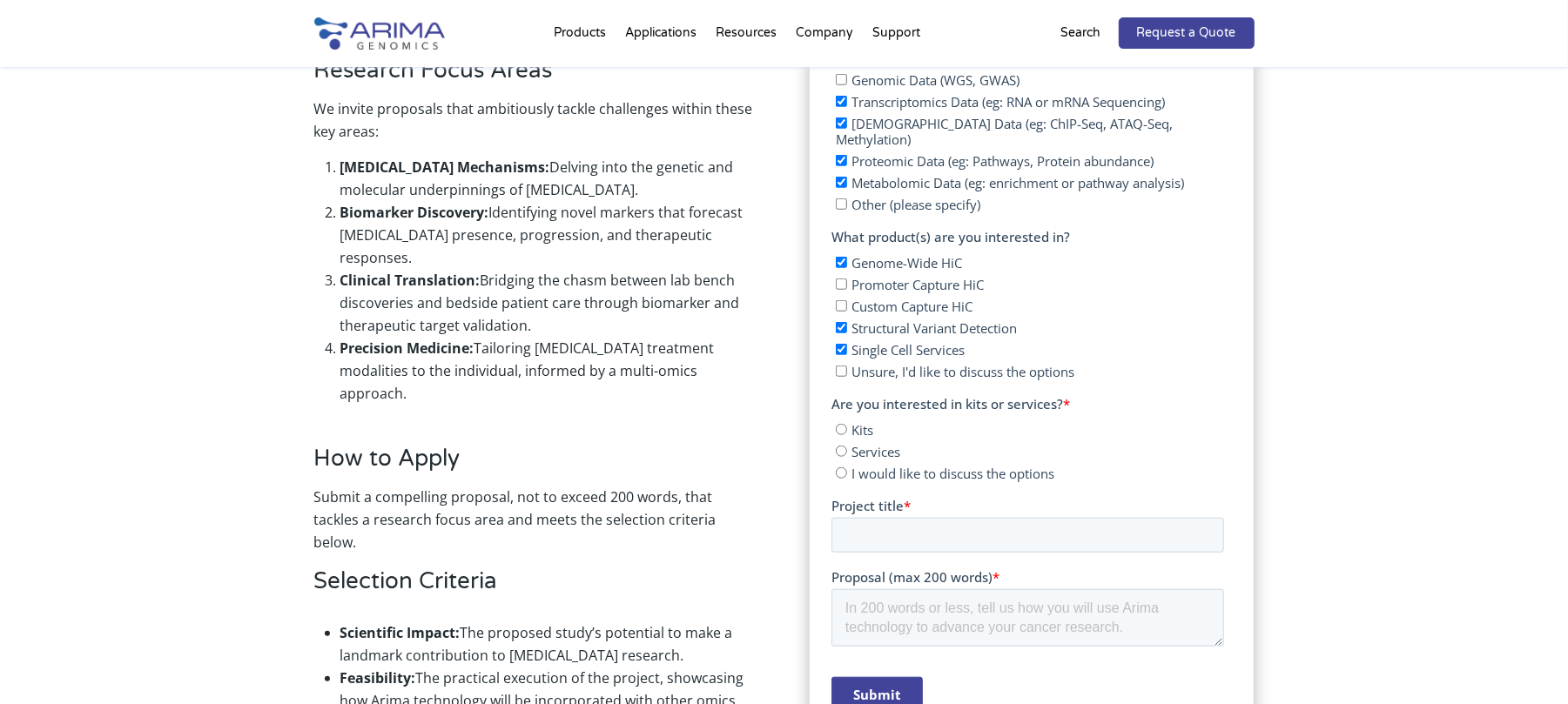 click on "Kits" at bounding box center (862, 430) 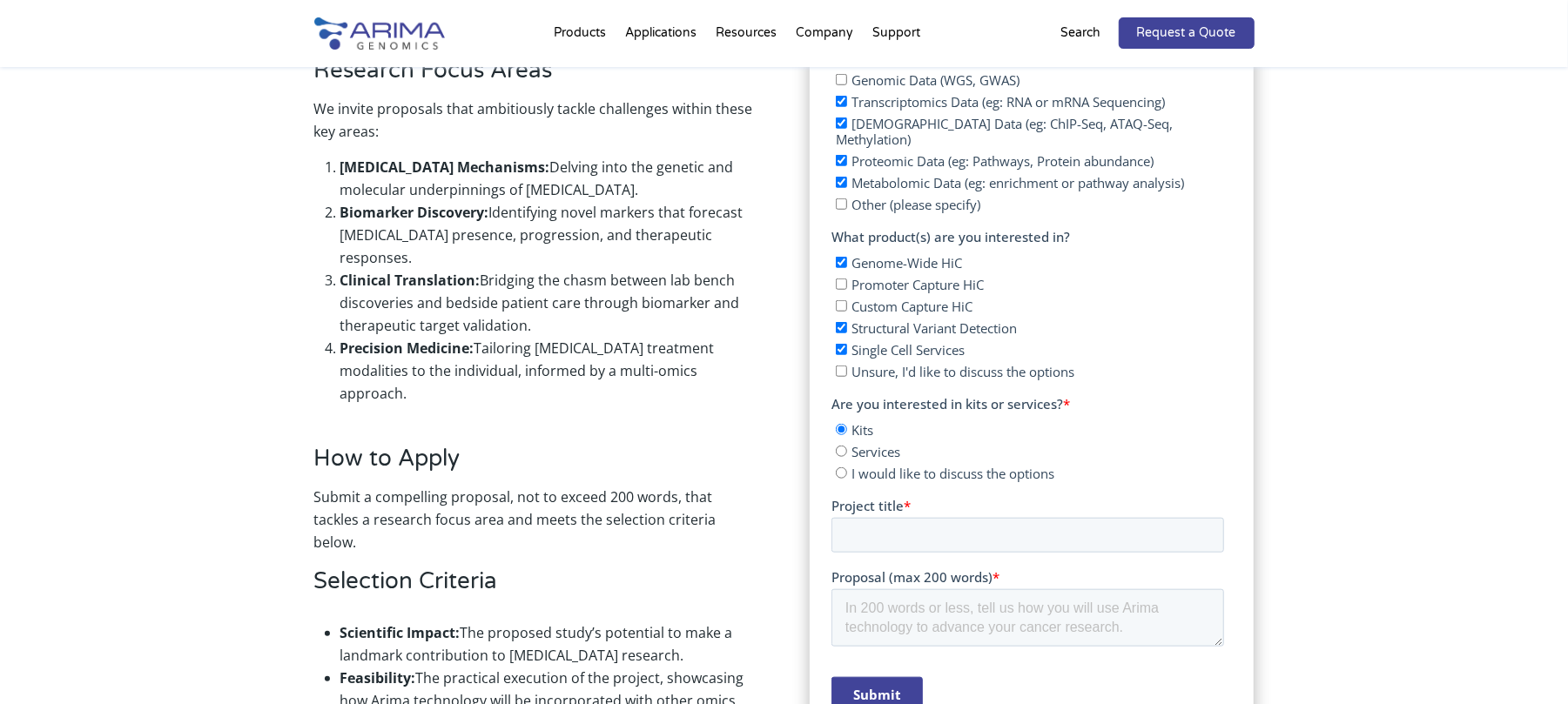 click on "Services" at bounding box center (876, 452) 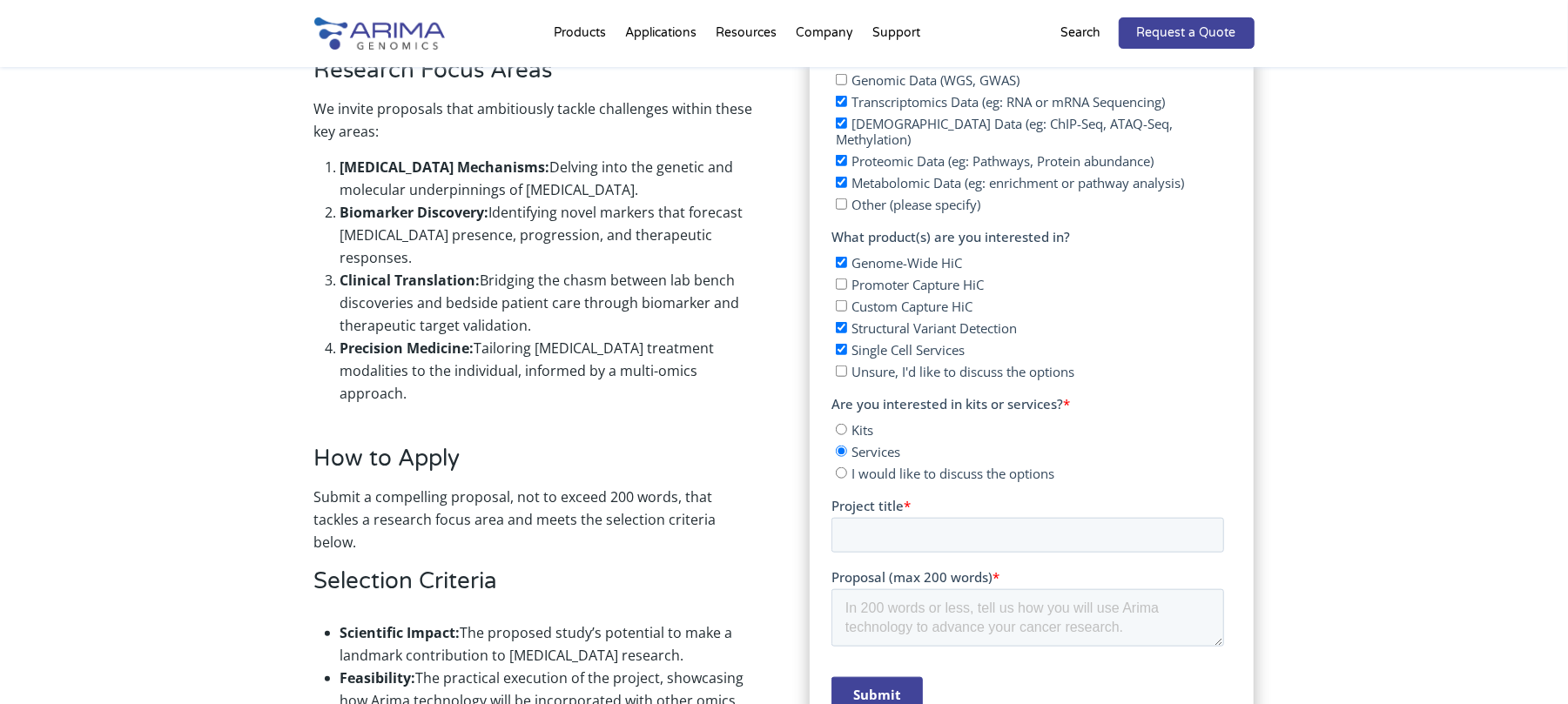 click on "I would like to discuss the options" at bounding box center [841, 473] 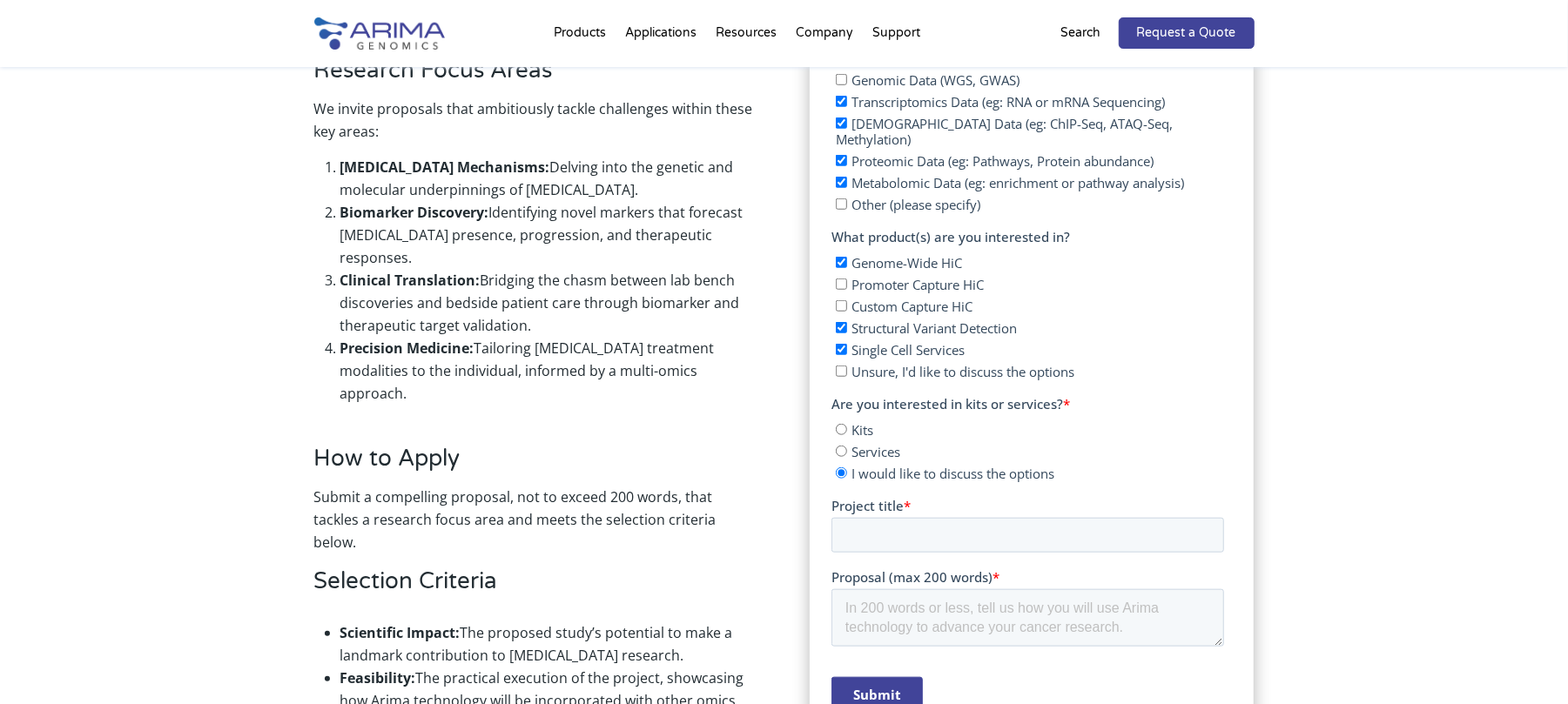 click on "Services" at bounding box center (1030, 450) 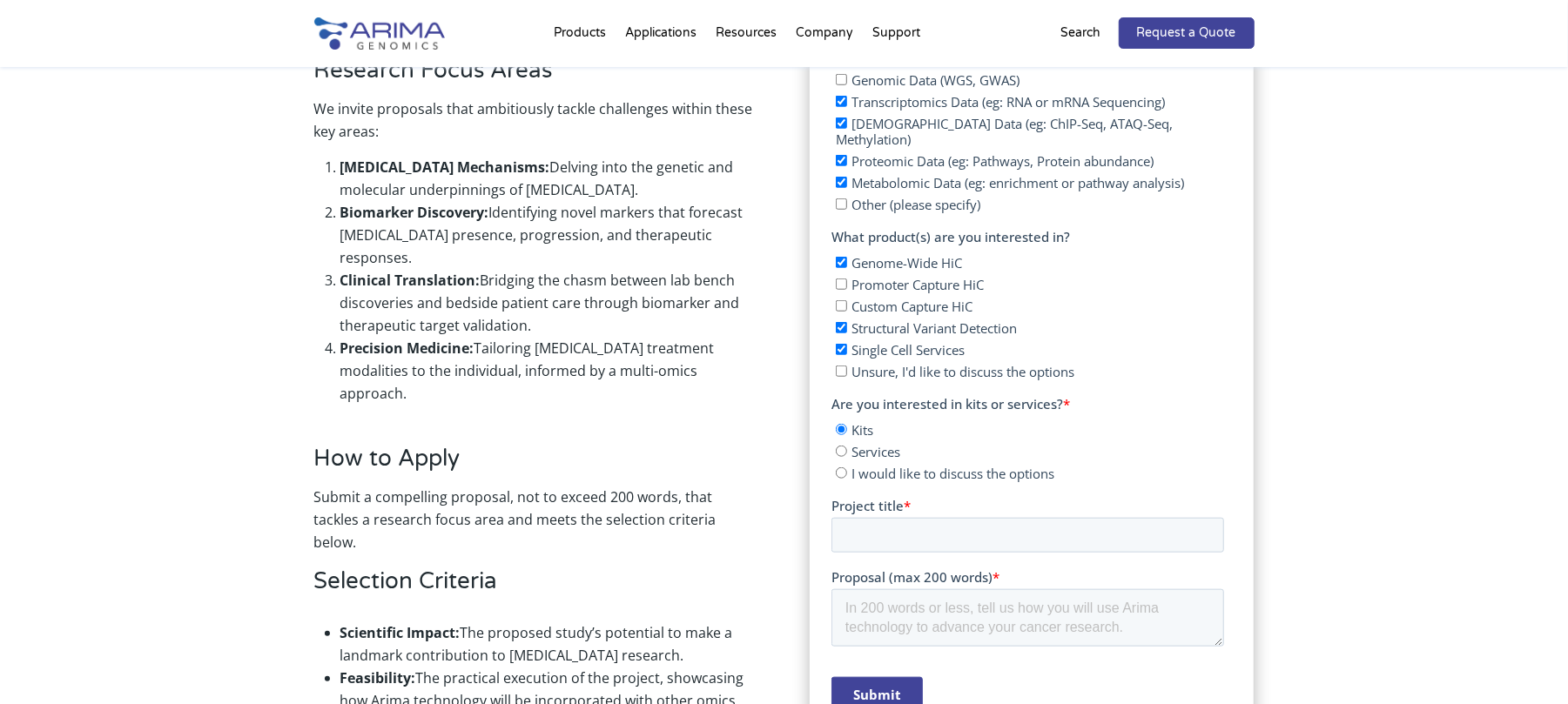 click on "Services" at bounding box center [841, 451] 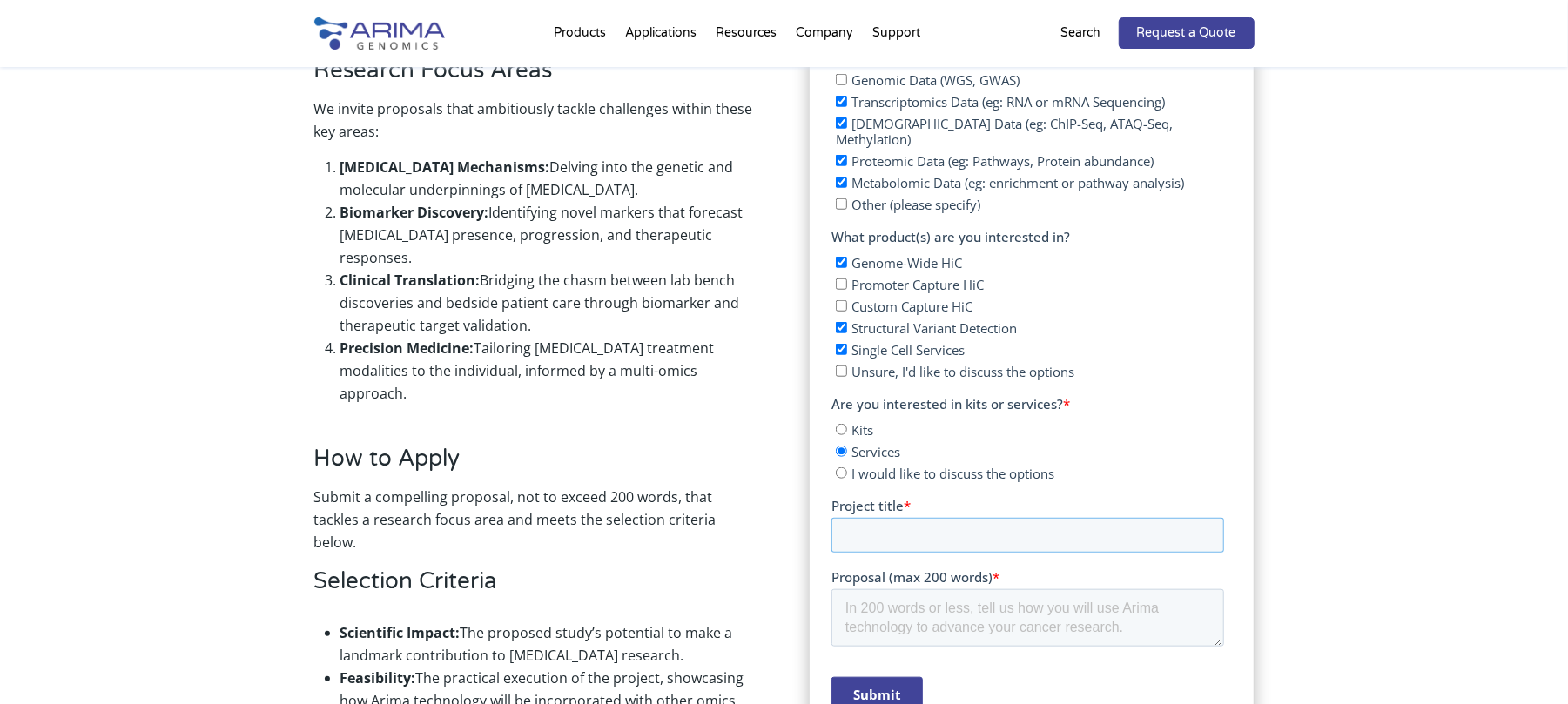 click on "Project title *" at bounding box center [1027, 535] 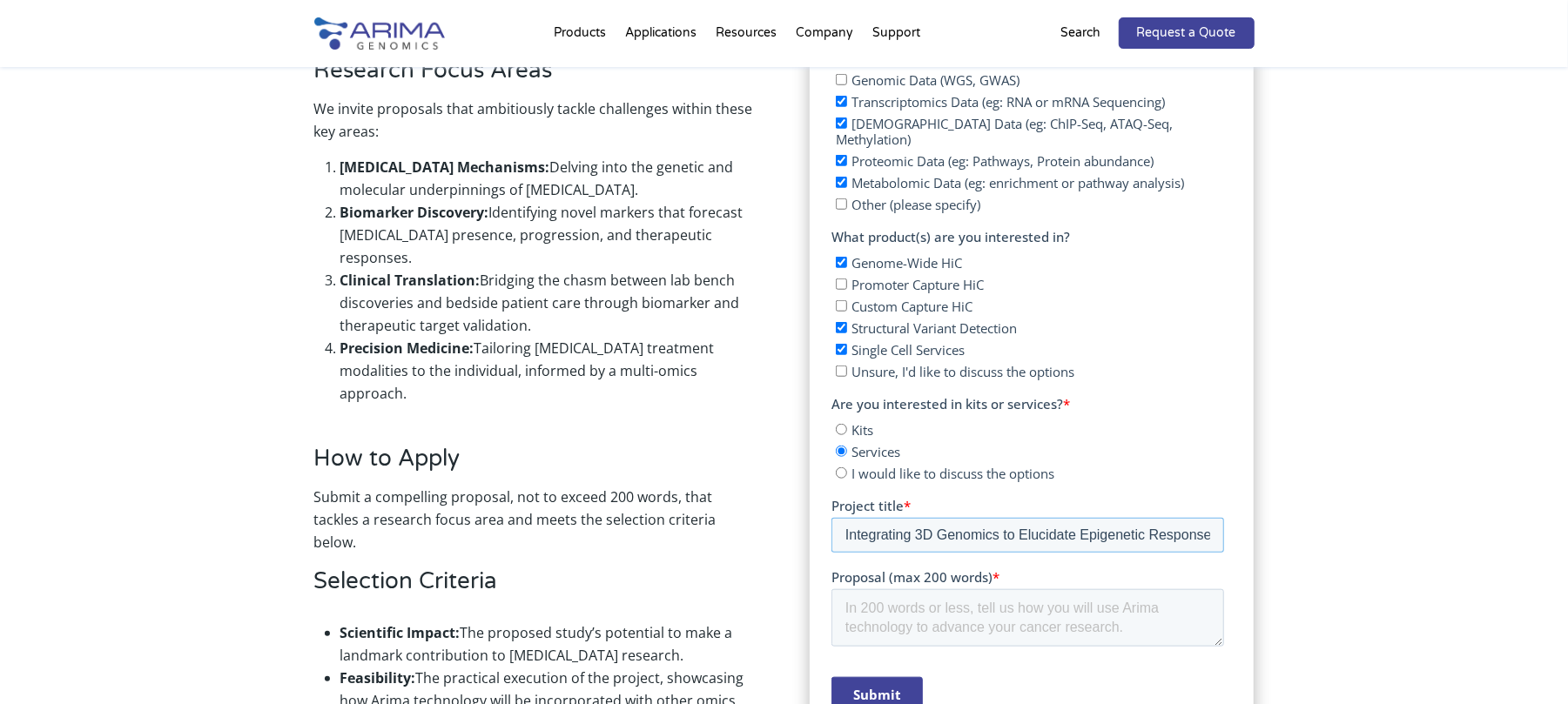 scroll, scrollTop: 0, scrollLeft: 357, axis: horizontal 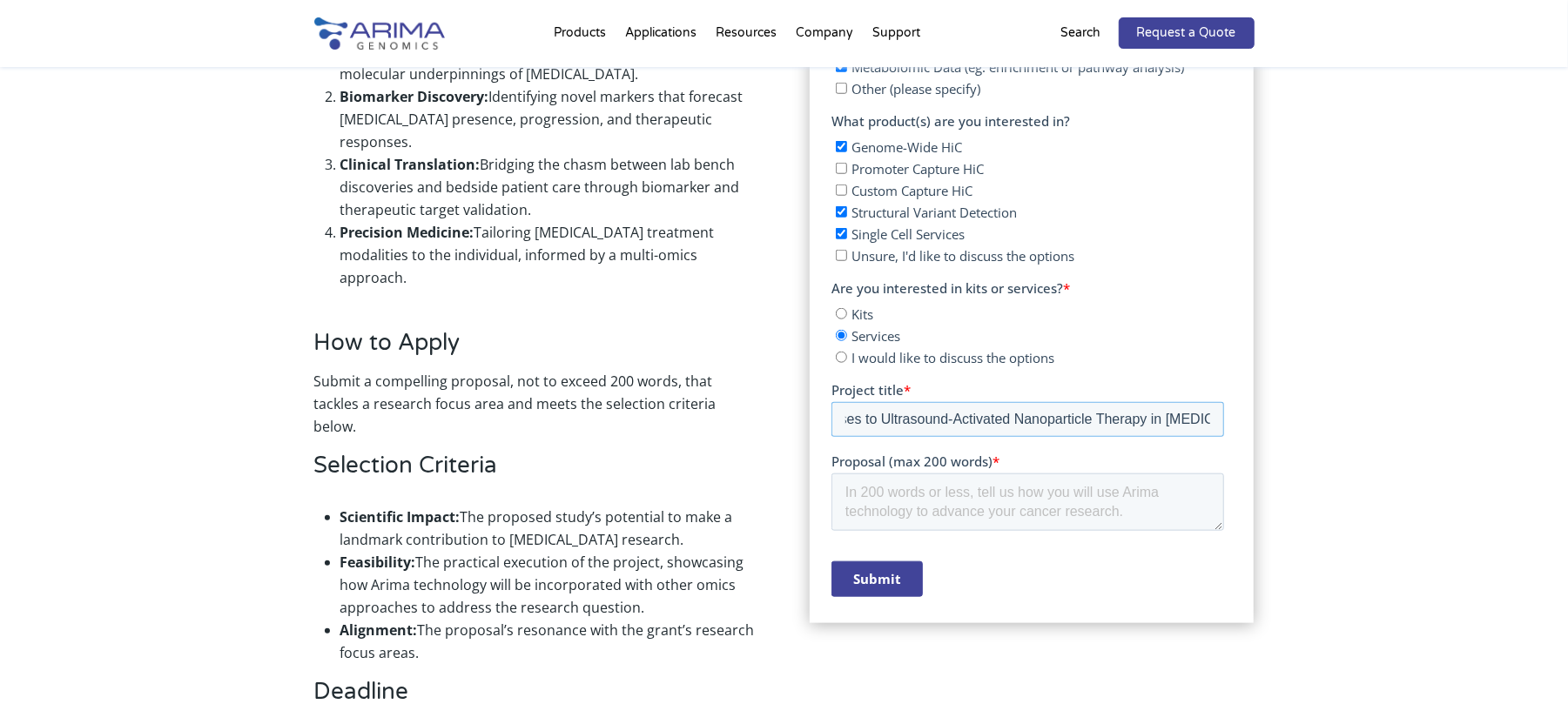 type on "Integrating 3D Genomics to Elucidate Epigenetic Responses to Ultrasound-Activated Nanoparticle Therapy in Cancer" 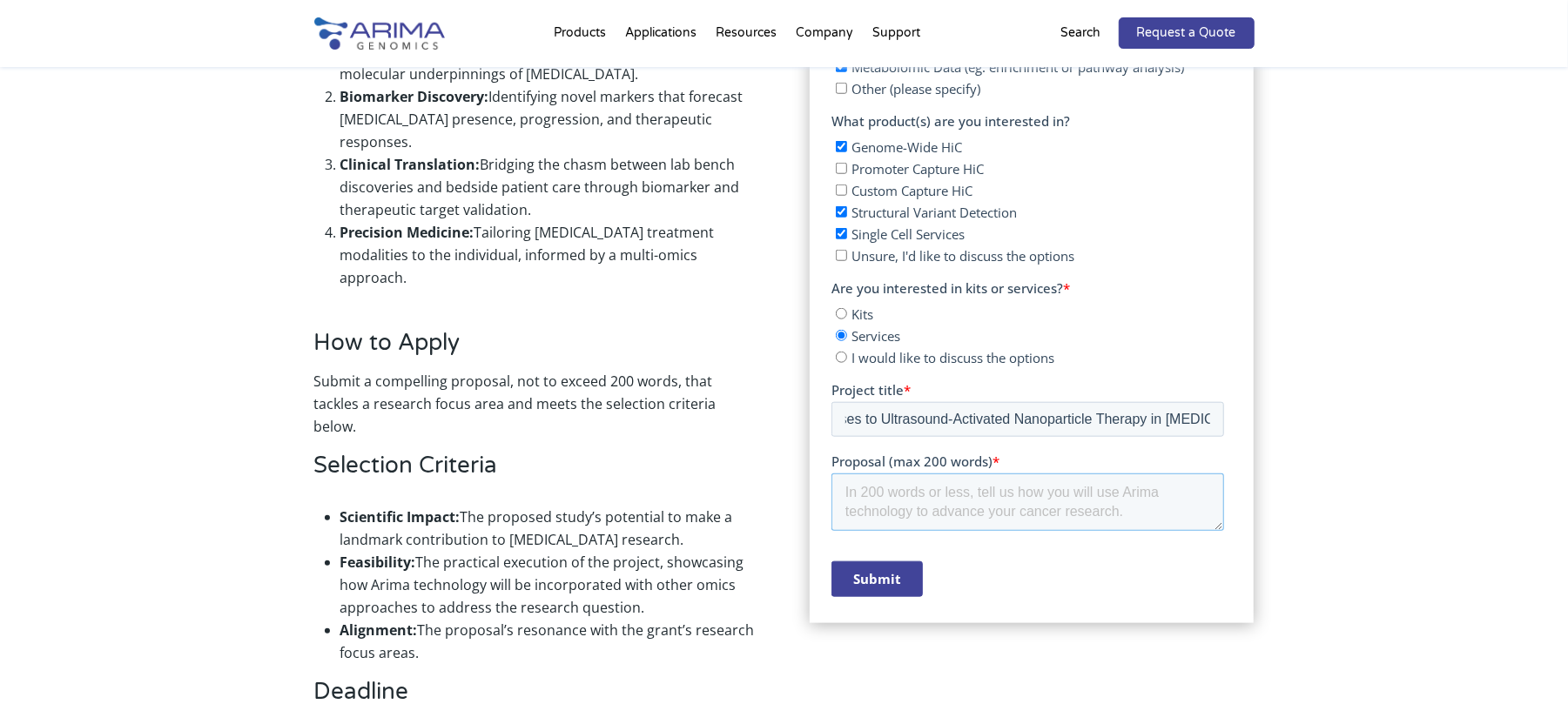 click on "Proposal (max 200 words) *" at bounding box center (1027, 502) 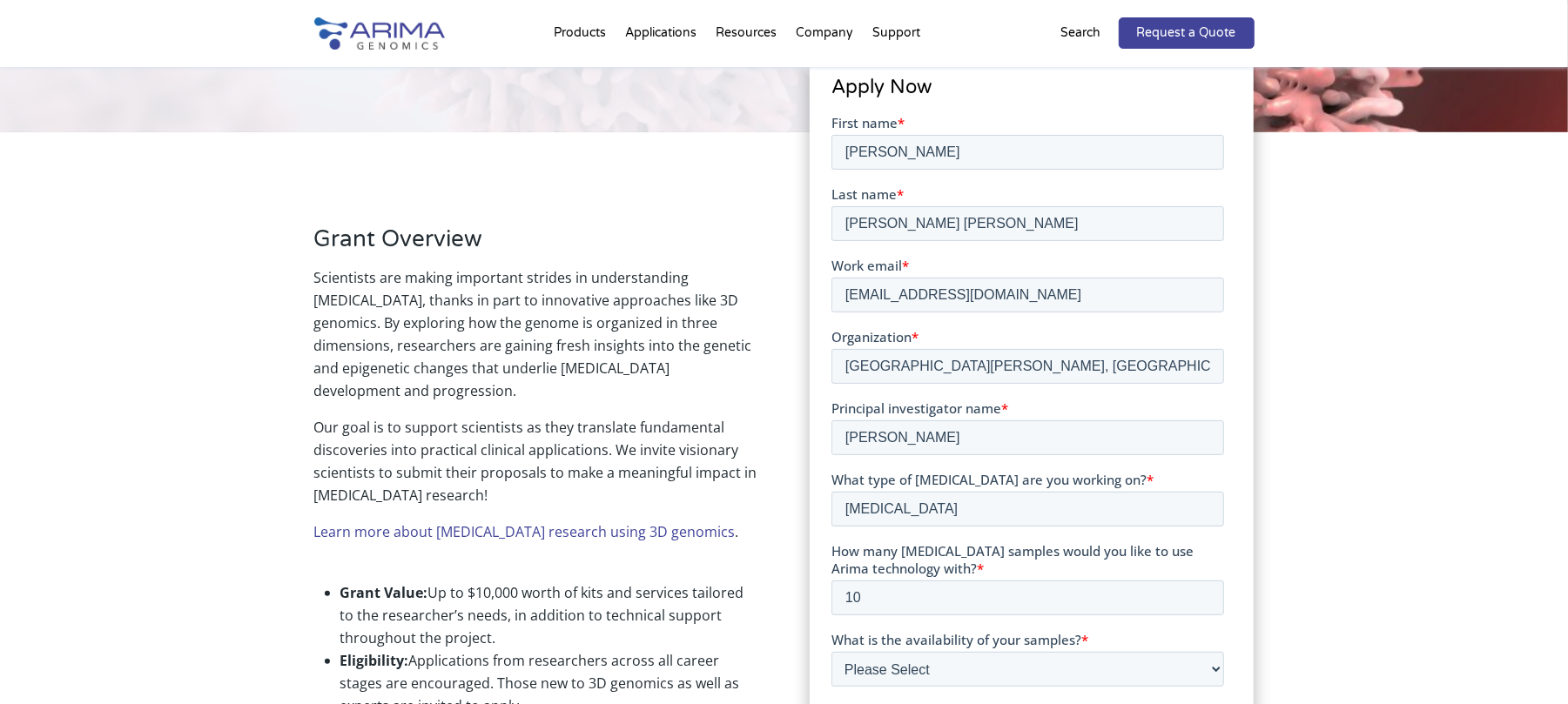 scroll, scrollTop: 311, scrollLeft: 0, axis: vertical 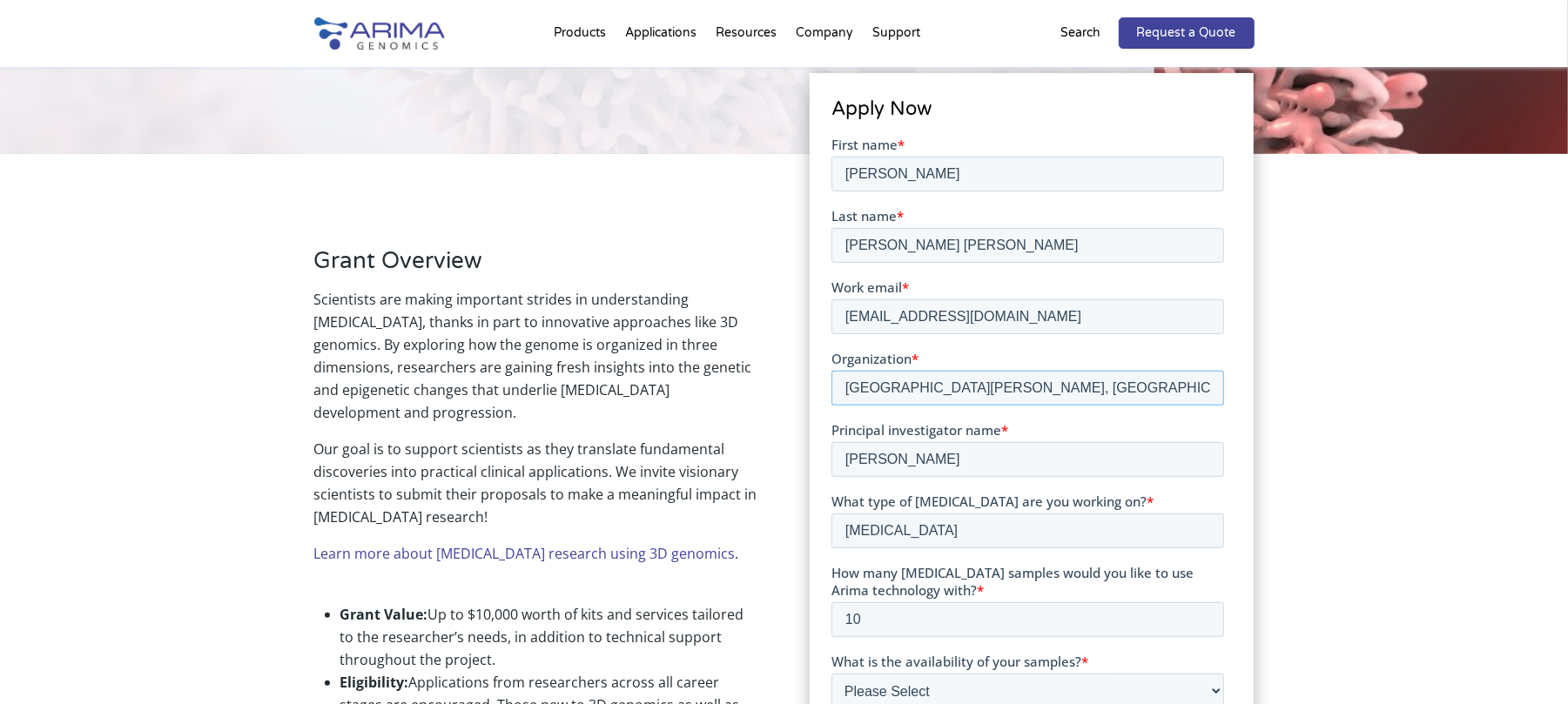 click on "St Michael Hospital, Toronto, ON  &  Toronto Metropolitan University" at bounding box center [1027, 387] 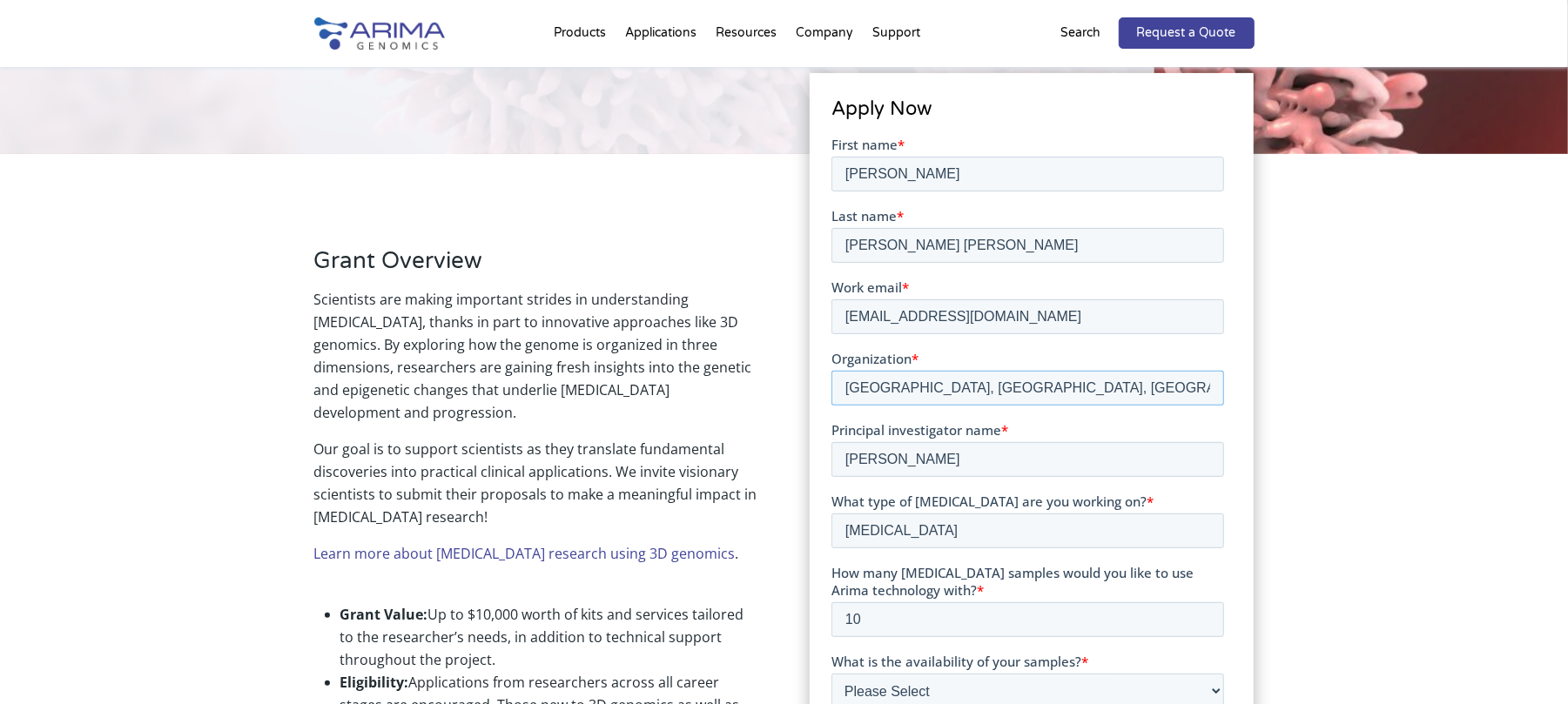 click on "St Michael's Hospital, Toronto, ON  &  Toronto Metropolitan University" at bounding box center [1027, 387] 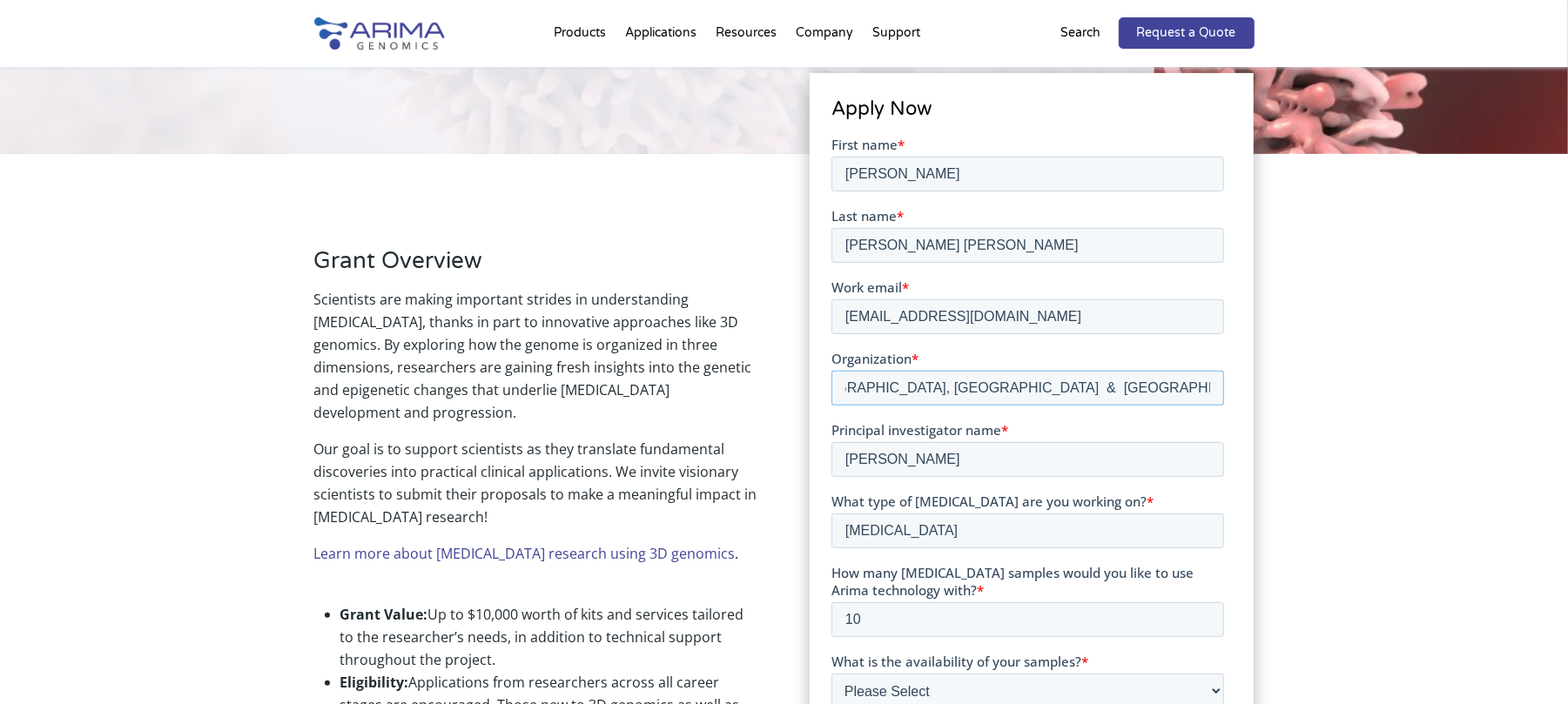 scroll, scrollTop: 0, scrollLeft: 205, axis: horizontal 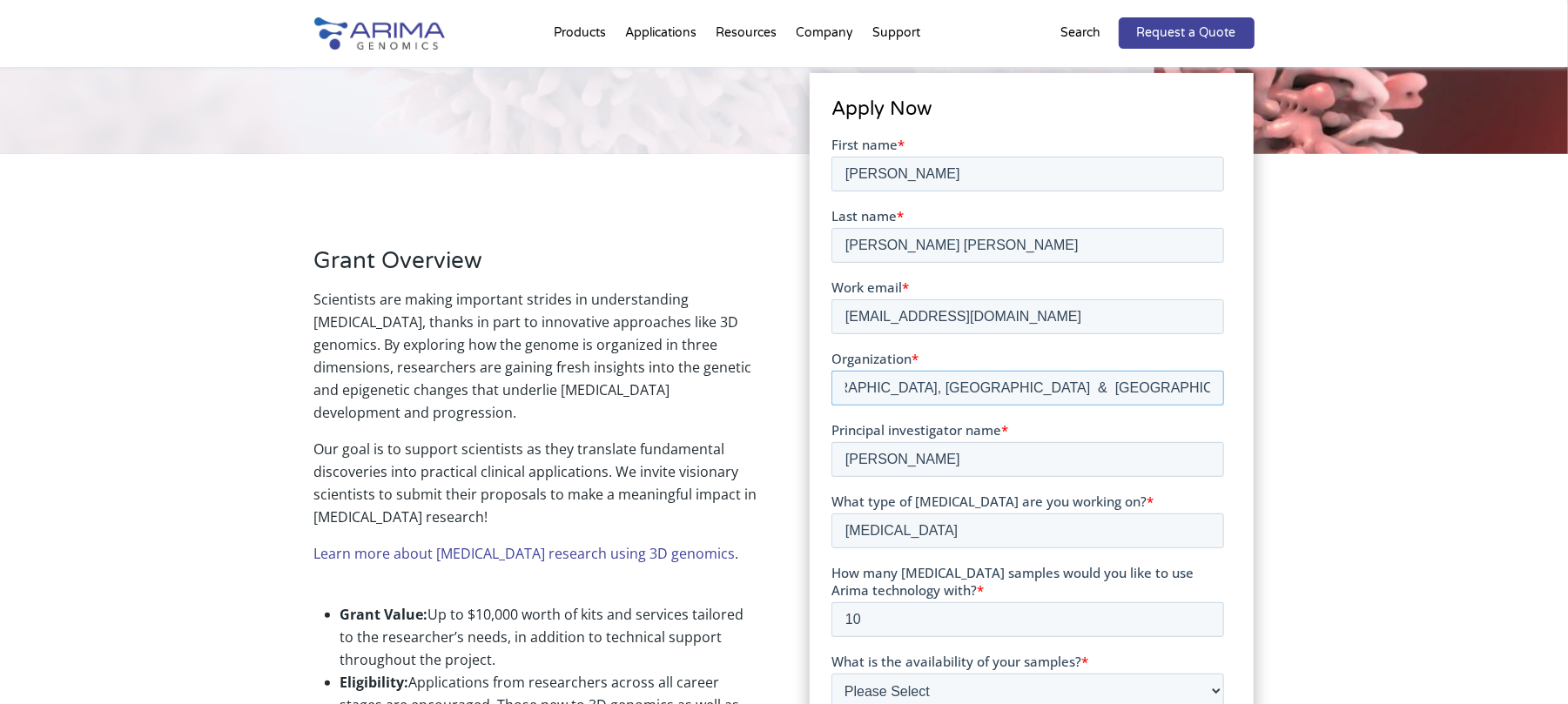 click on "St. Michael's Hospital, Toronto, ON  &  Toronto Metropolitan University, Toronto, ON, Canada" at bounding box center [1027, 387] 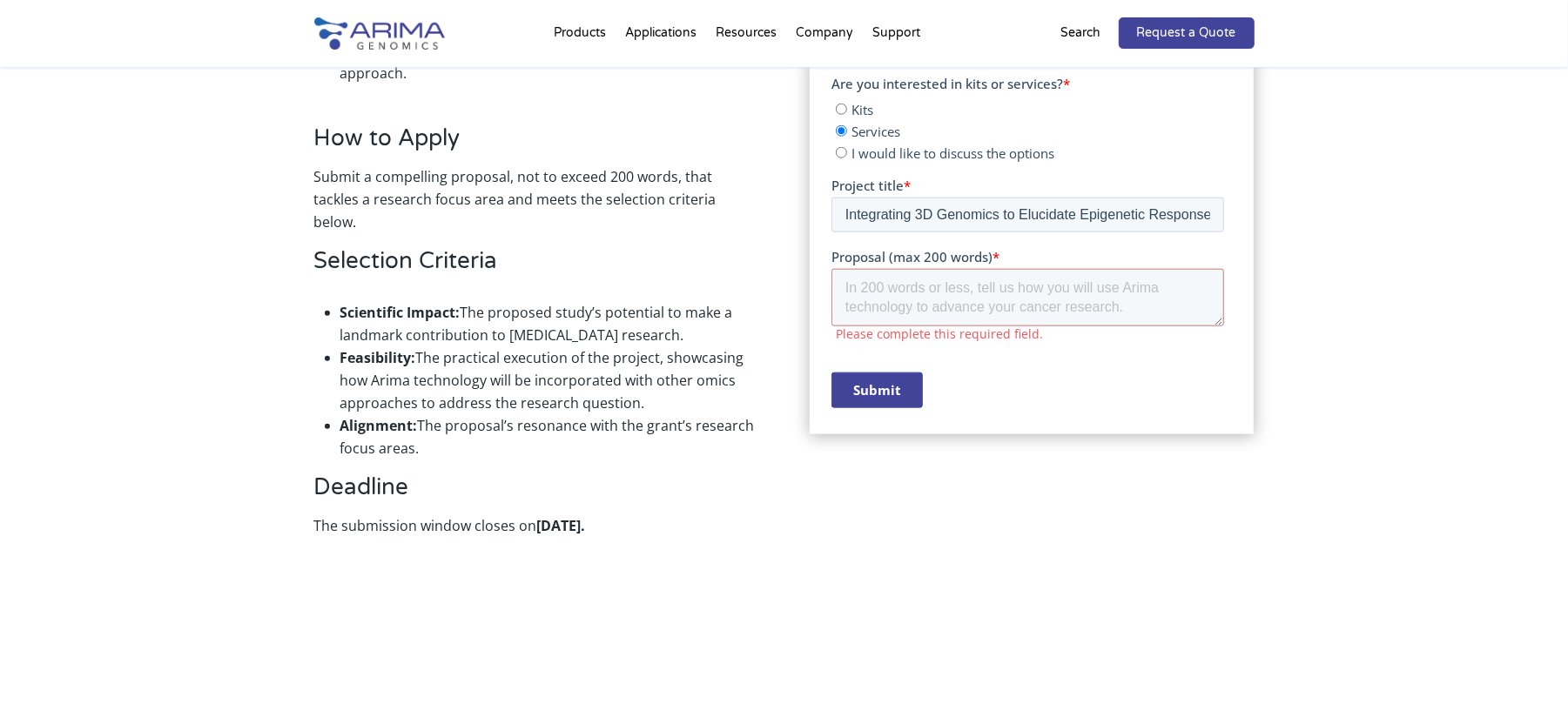 scroll, scrollTop: 1355, scrollLeft: 0, axis: vertical 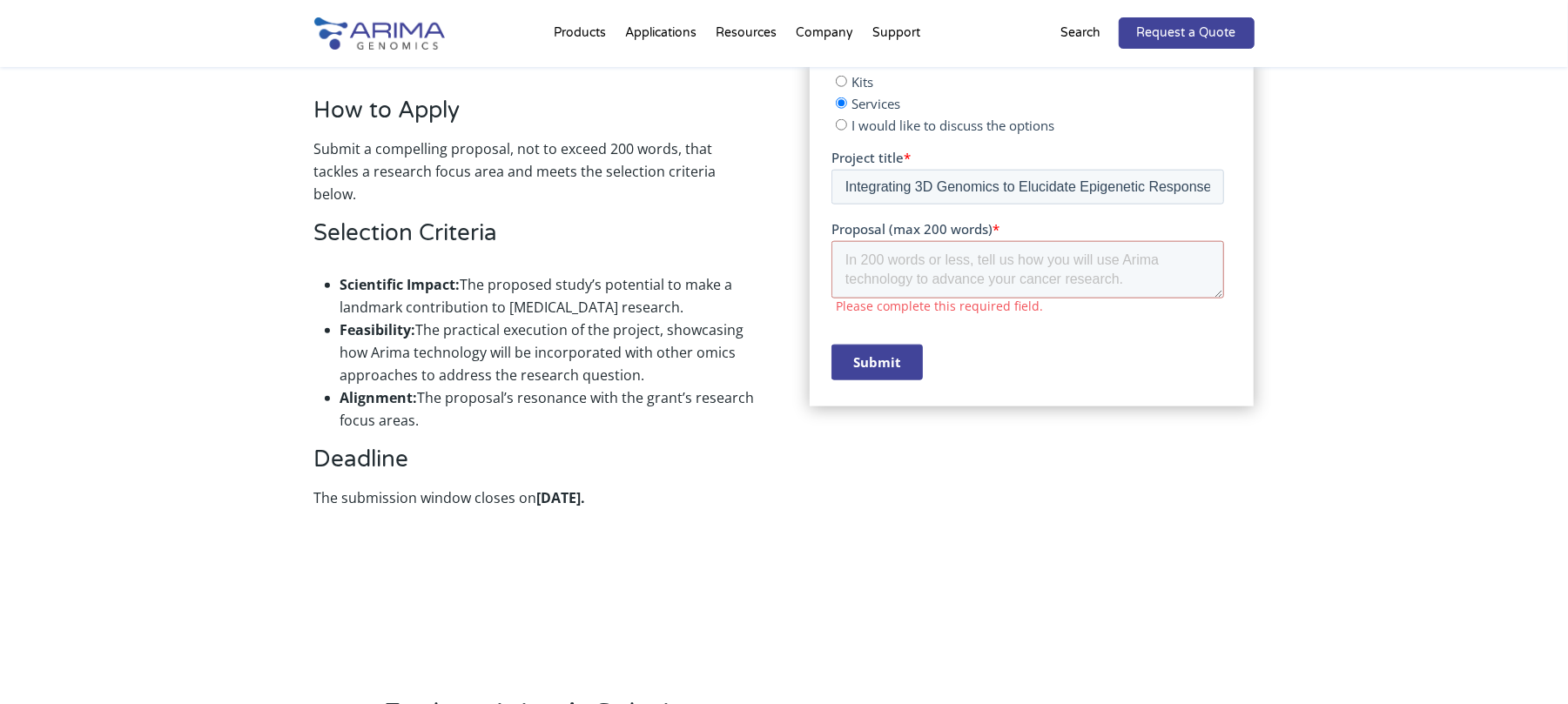 type on "St. Michael's Hospital, Toronto, ON, Canada  &  Toronto Metropolitan University, Toronto, ON, Canada" 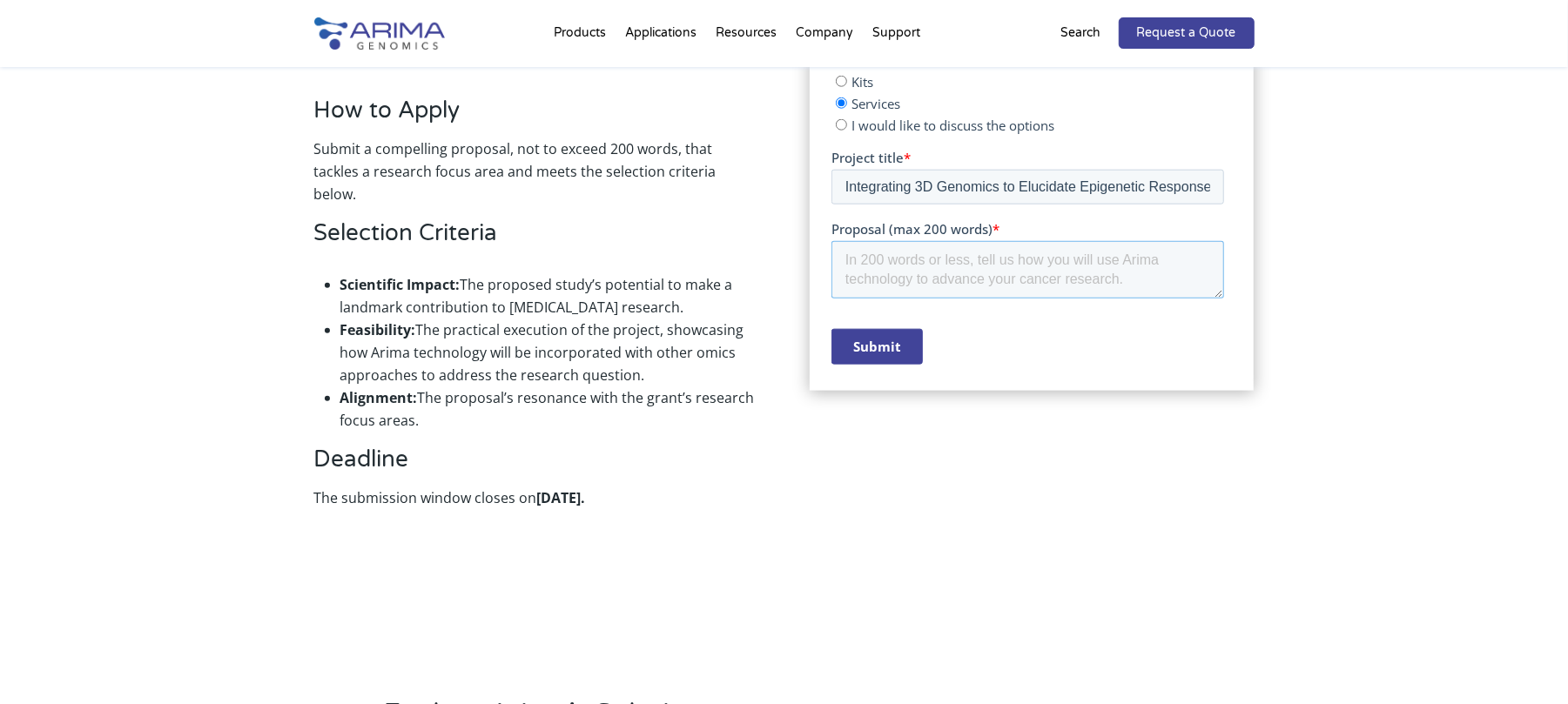 paste on "We propose a novel study integrating 3D genomics to investigate how chromatin architecture and gene regulation respond to ultrasound-triggered nanoparticle drug delivery. Our nano-delivery platform combines doxorubicin-loaded gold nanoparticles with low-intensity pulsed ultrasound (LIPUS), thereby enhancing drug release, tumor penetration, and therapeutic efficacy. Beyond thermal effects, LIPUS induces mechanical forces—such as sonoporation, acoustic streaming, and membrane deformation—that can activate mechanosensitive pathways and alter genome organization at the epigenetic level. To explore these mechanisms, we will use Arima’s Hi-C platform to generate high-resolution chromatin contact maps in treated and control cancer cells. This will be complemented by ATAC-seq to assess chromatin accessibility and RNA-seq to identify gene expression changes. Functional validation will include γH2AX staining (DNA damage), EdU incorporation (proliferation), Annexin V, CellTiter-Glo (viability/apoptosis), and HIF-1α e..." 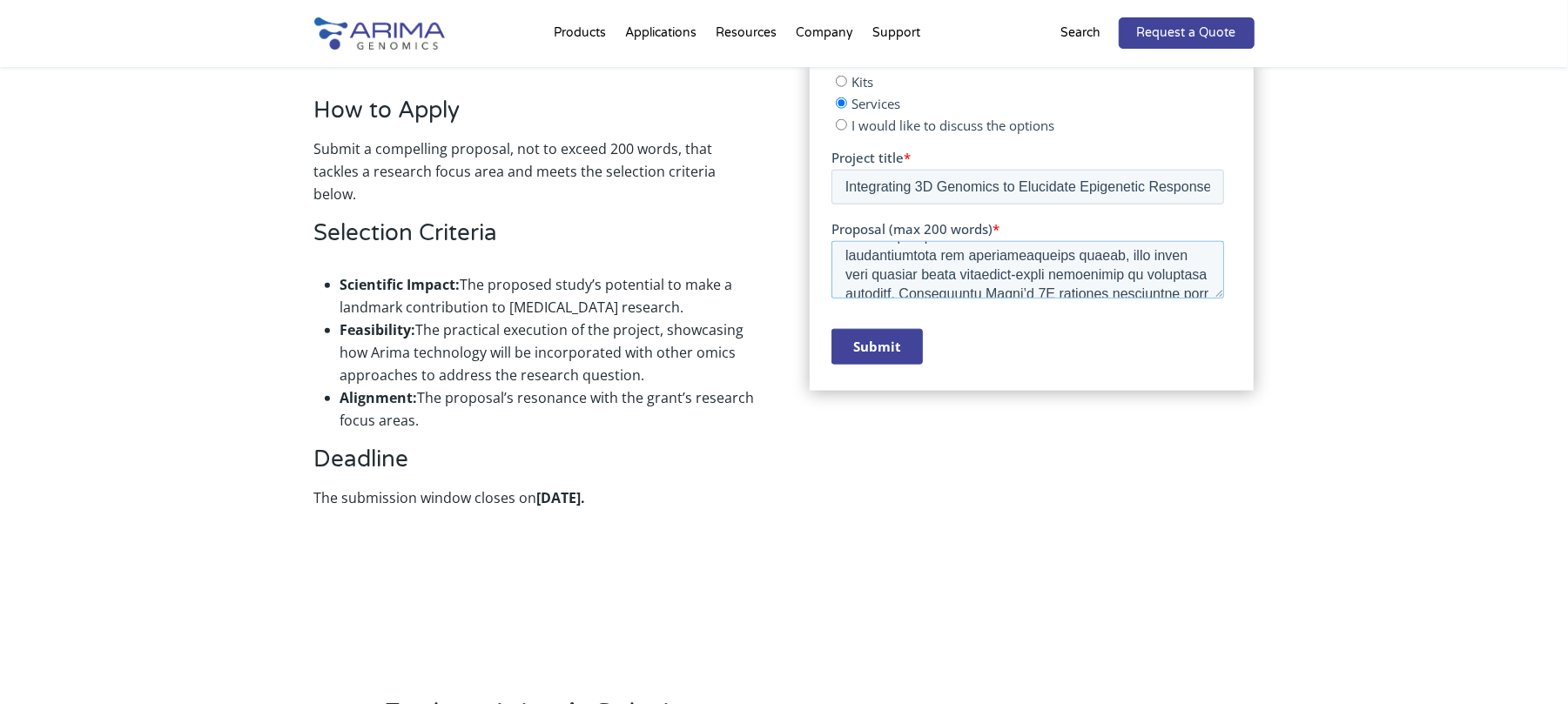 scroll, scrollTop: 574, scrollLeft: 0, axis: vertical 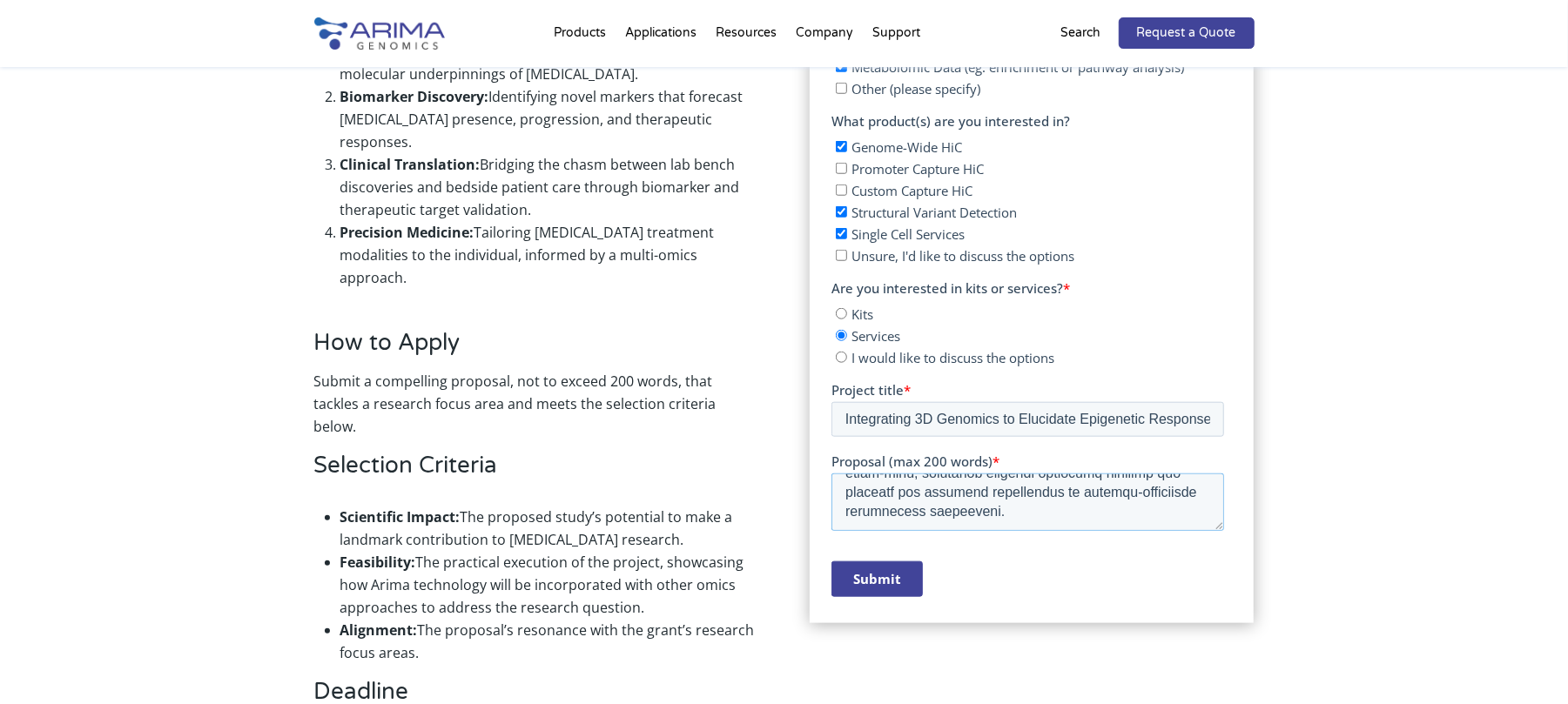 type on "We propose a novel study integrating 3D genomics to investigate how chromatin architecture and gene regulation respond to ultrasound-triggered nanoparticle drug delivery. Our nano-delivery platform combines doxorubicin-loaded gold nanoparticles with low-intensity pulsed ultrasound (LIPUS), thereby enhancing drug release, tumor penetration, and therapeutic efficacy. Beyond thermal effects, LIPUS induces mechanical forces—such as sonoporation, acoustic streaming, and membrane deformation—that can activate mechanosensitive pathways and alter genome organization at the epigenetic level. To explore these mechanisms, we will use Arima’s Hi-C platform to generate high-resolution chromatin contact maps in treated and control cancer cells. This will be complemented by ATAC-seq to assess chromatin accessibility and RNA-seq to identify gene expression changes. Functional validation will include γH2AX staining (DNA damage), EdU incorporation (proliferation), Annexin V, CellTiter-Glo (viability/apoptosis), and HIF-1α e..." 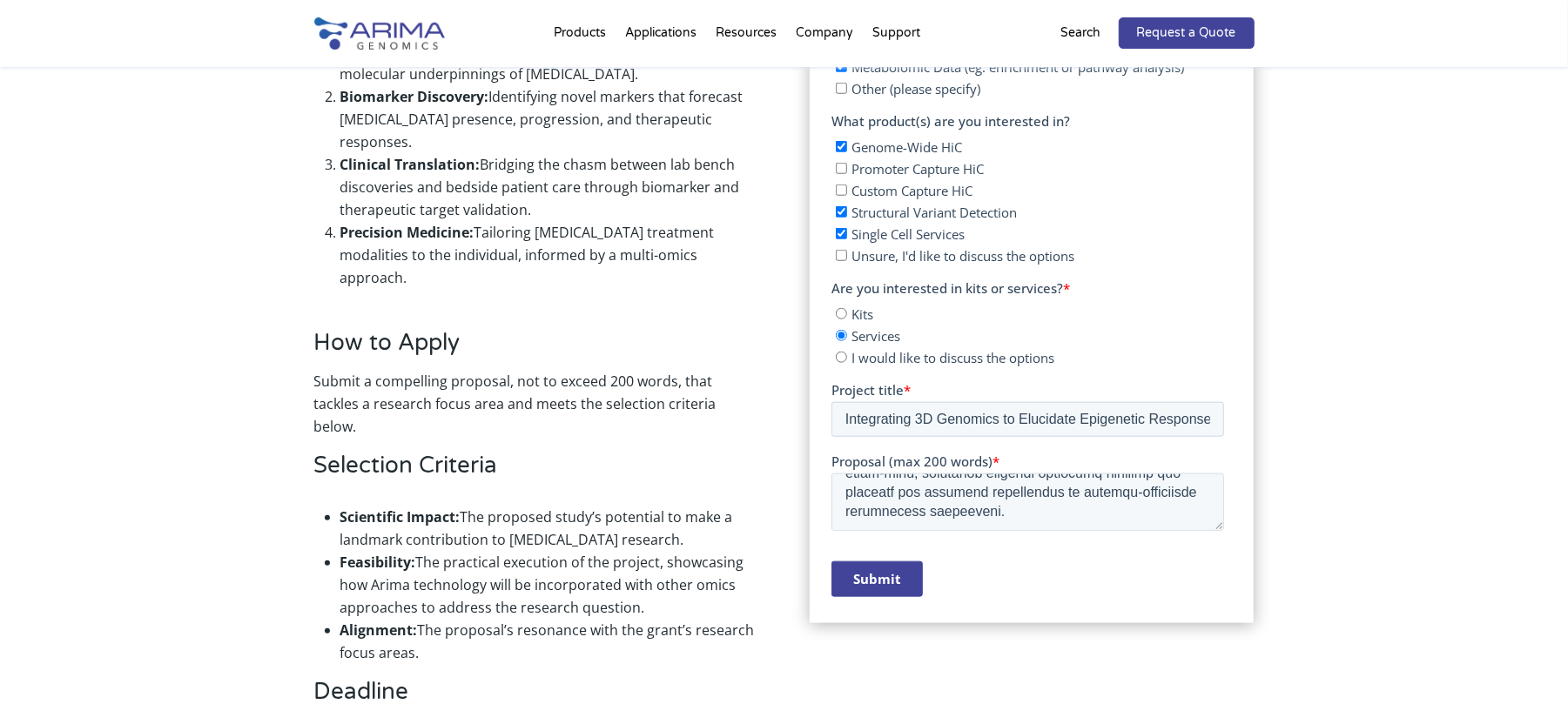drag, startPoint x: 845, startPoint y: 342, endPoint x: 857, endPoint y: 343, distance: 12.041595 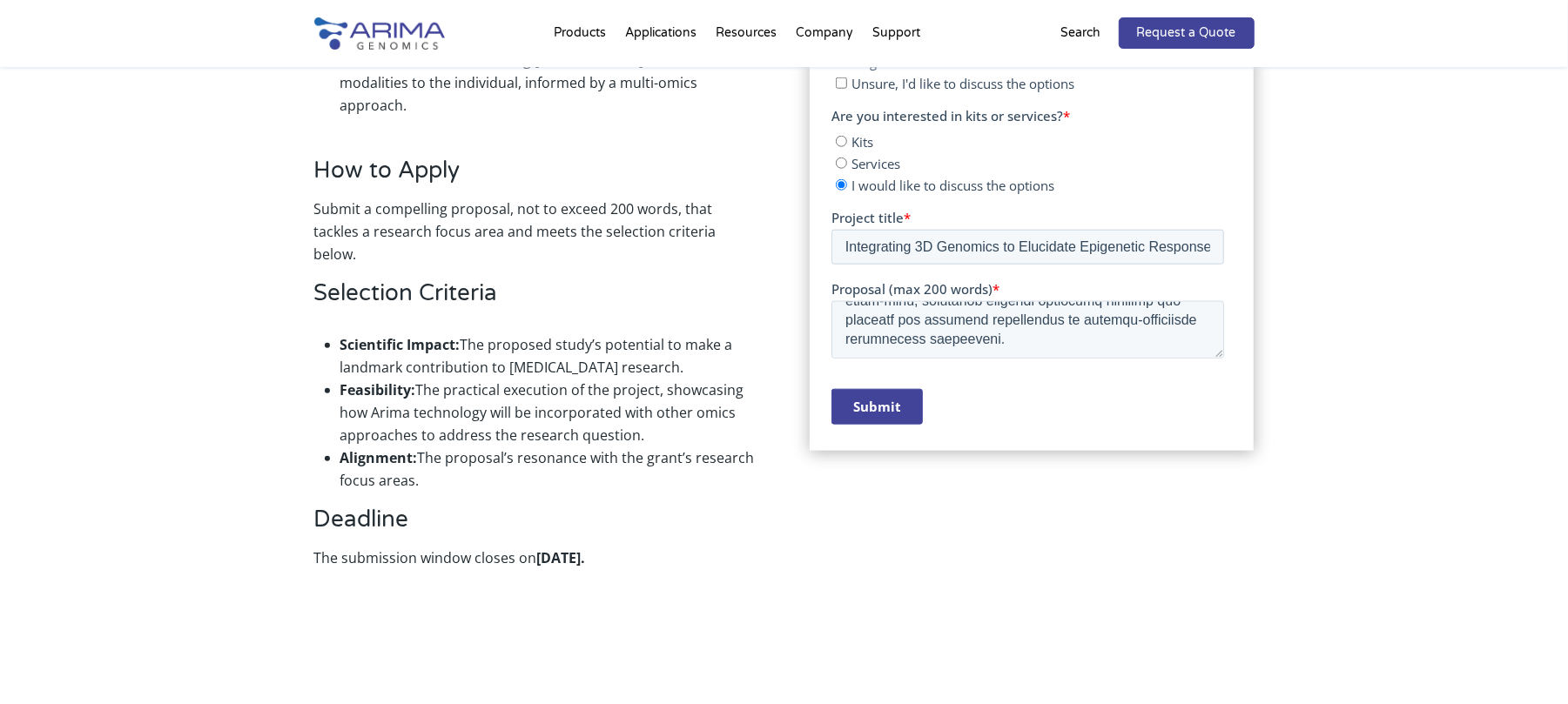 scroll, scrollTop: 1331, scrollLeft: 0, axis: vertical 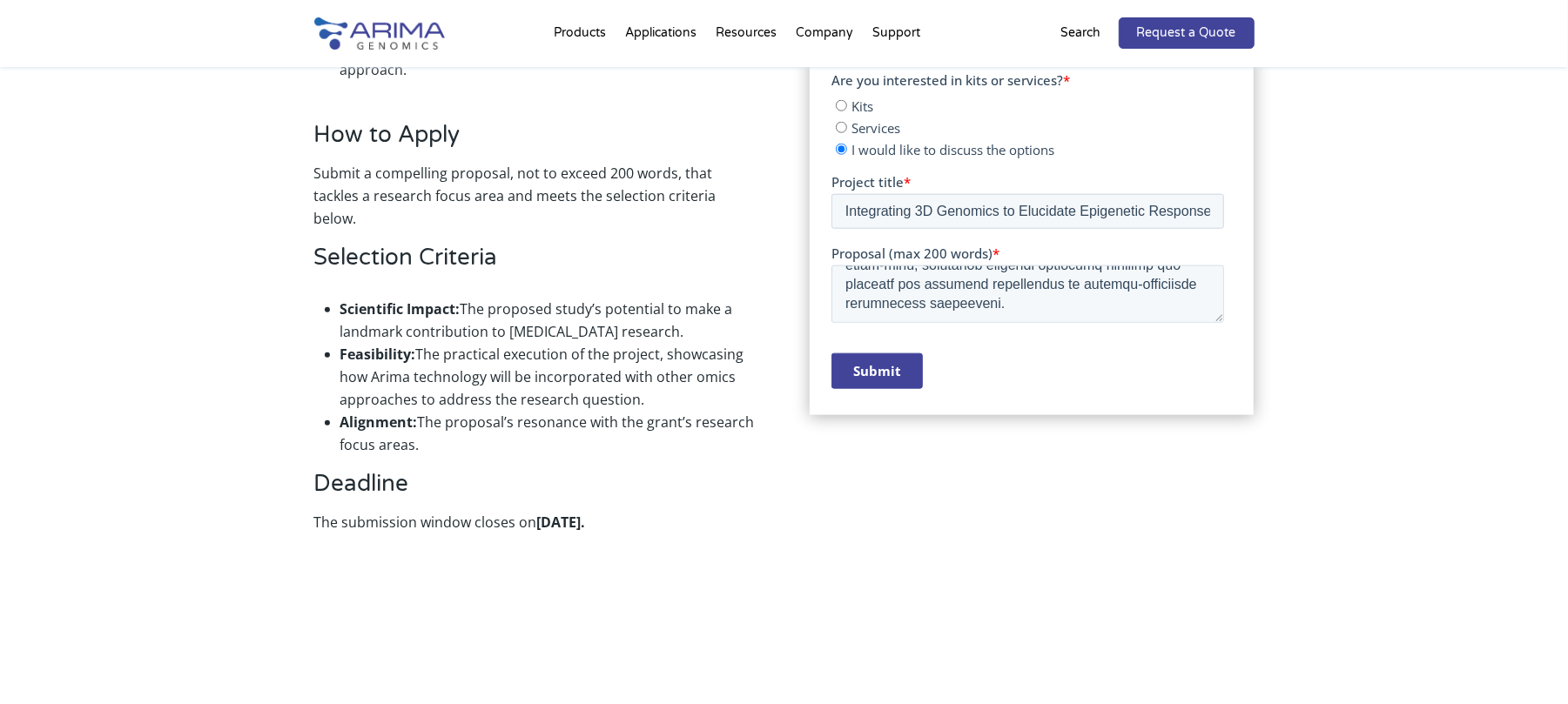click on "Submit" at bounding box center [877, 371] 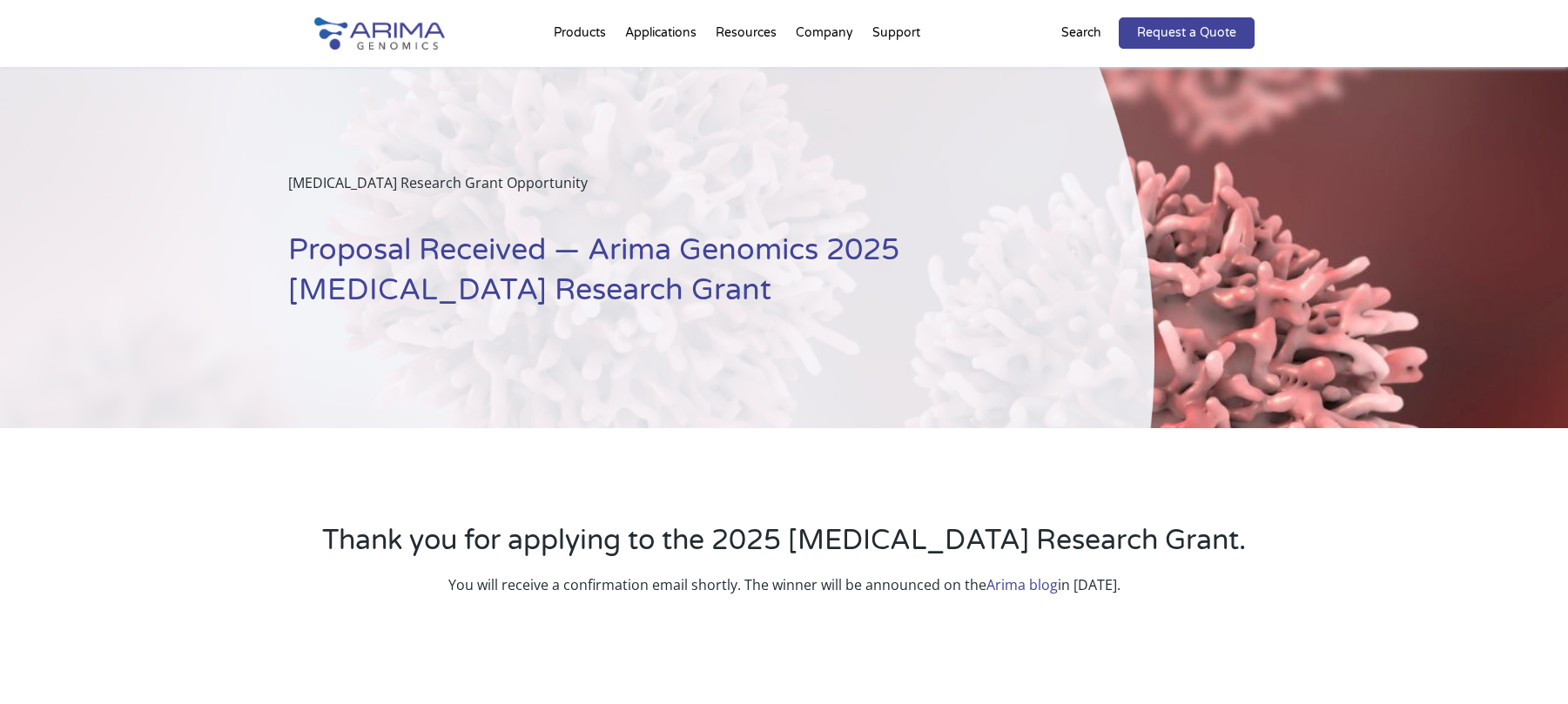 scroll, scrollTop: 0, scrollLeft: 0, axis: both 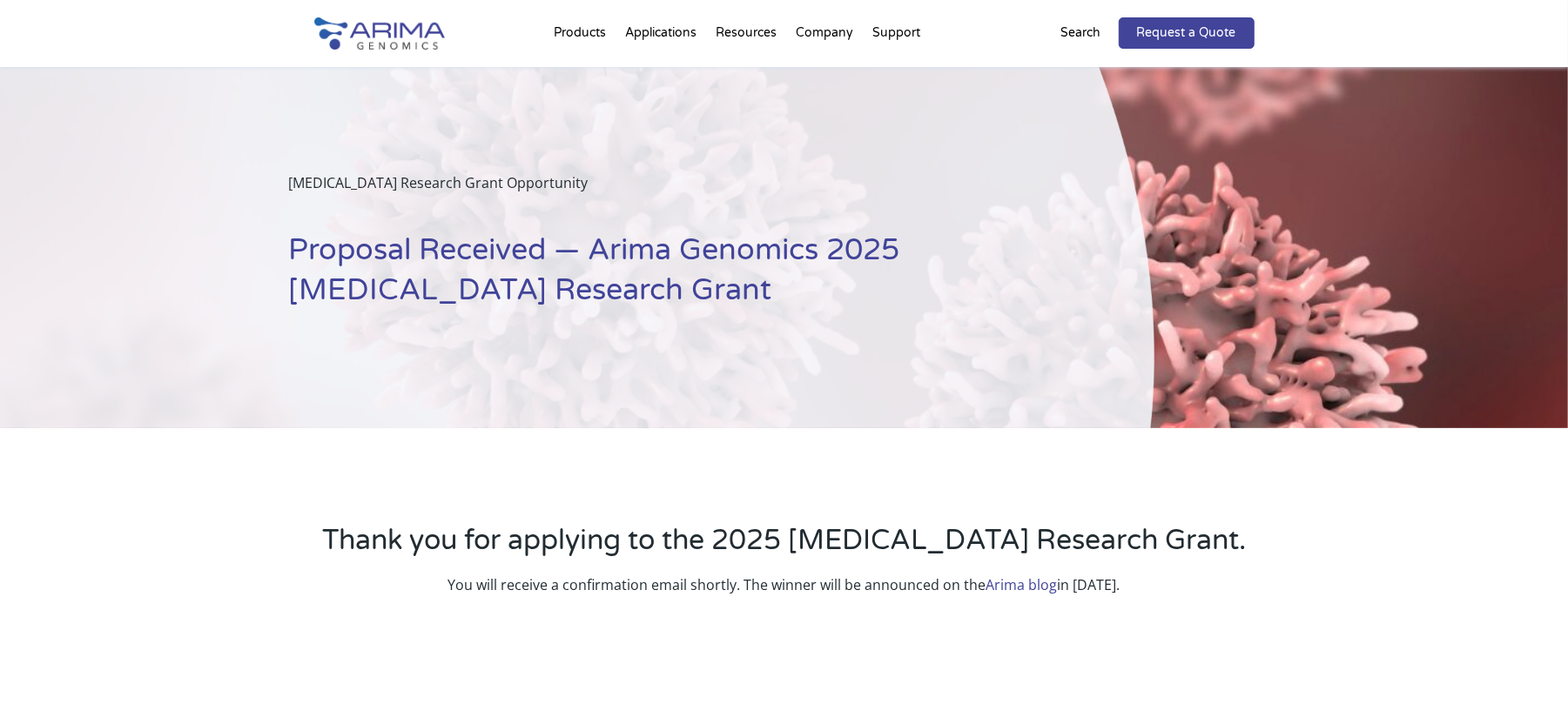 click on "Arima blog" at bounding box center [1022, 585] 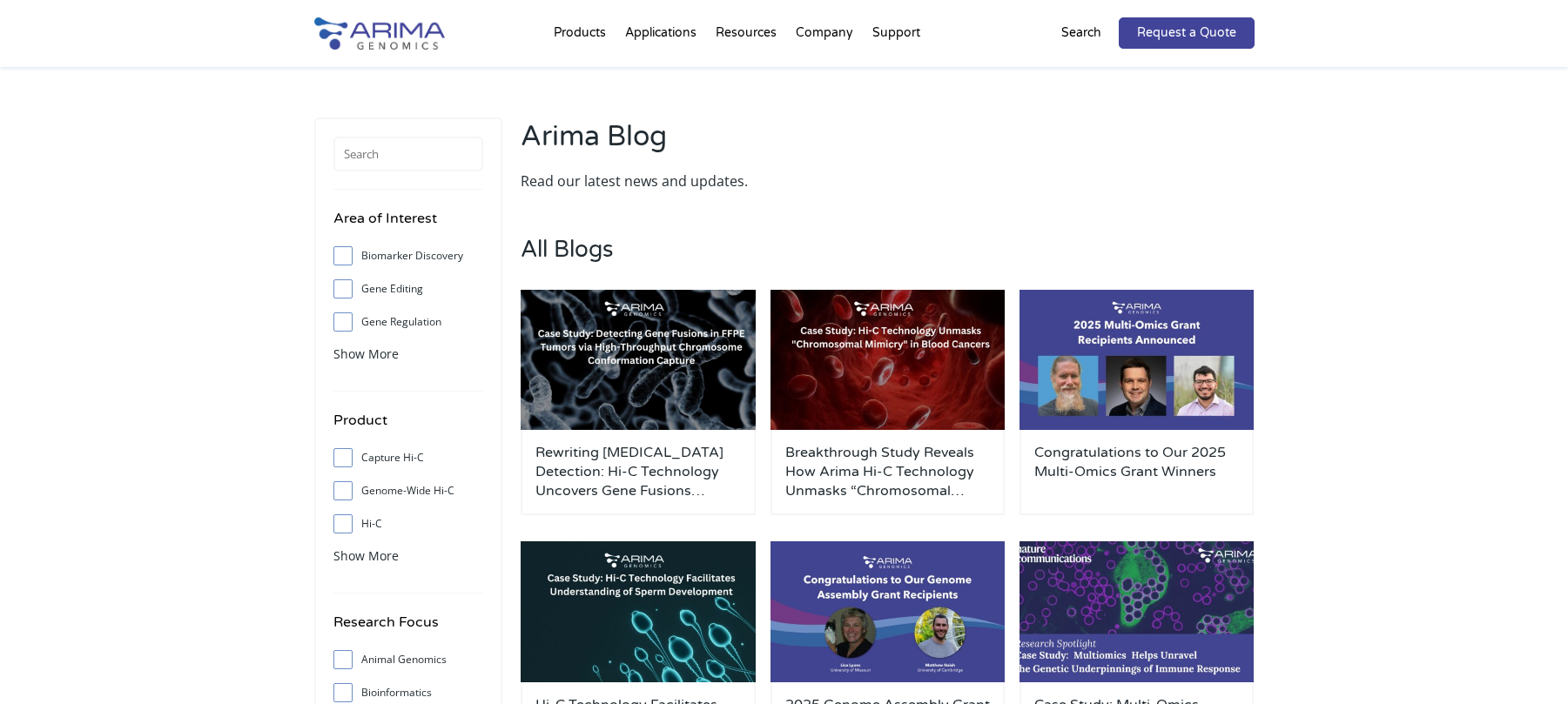 scroll, scrollTop: 0, scrollLeft: 0, axis: both 